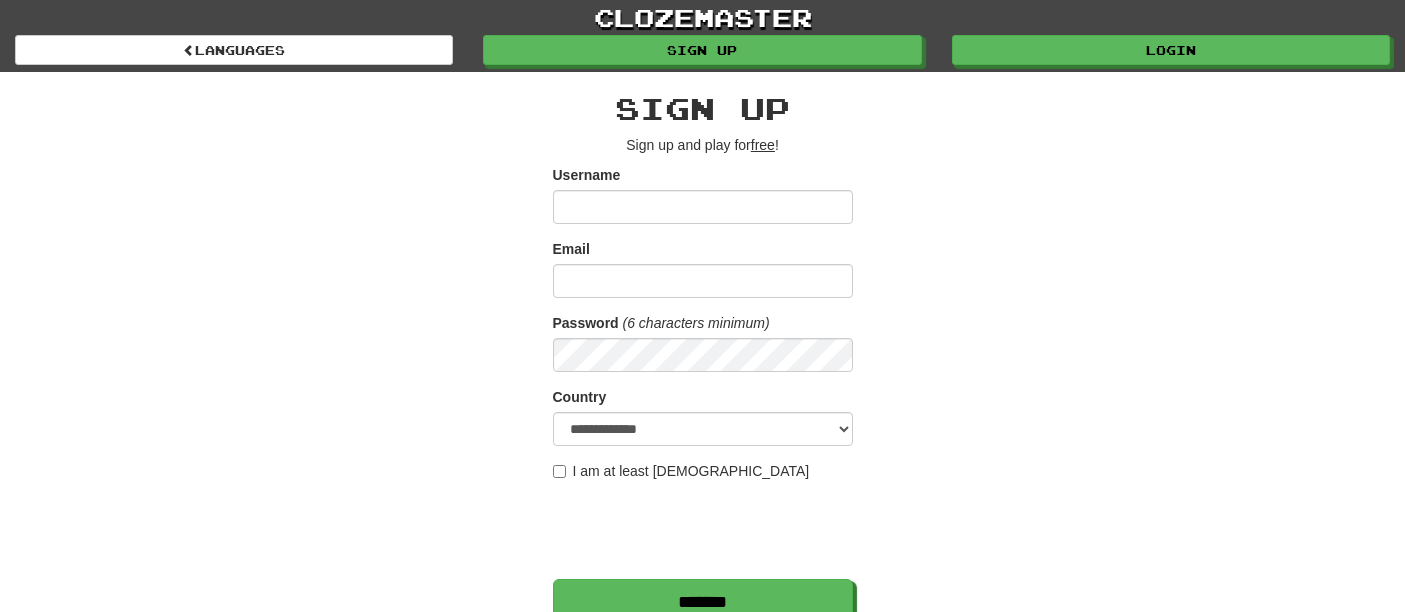 scroll, scrollTop: 0, scrollLeft: 0, axis: both 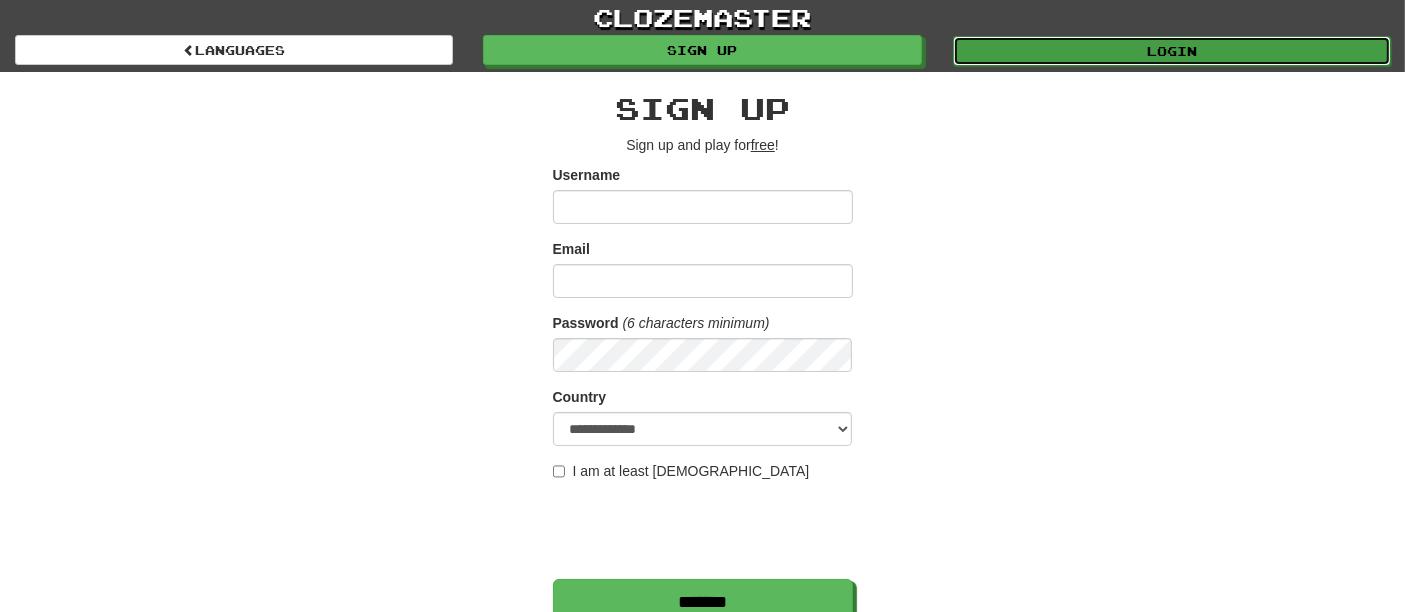 click on "Login" at bounding box center [1172, 51] 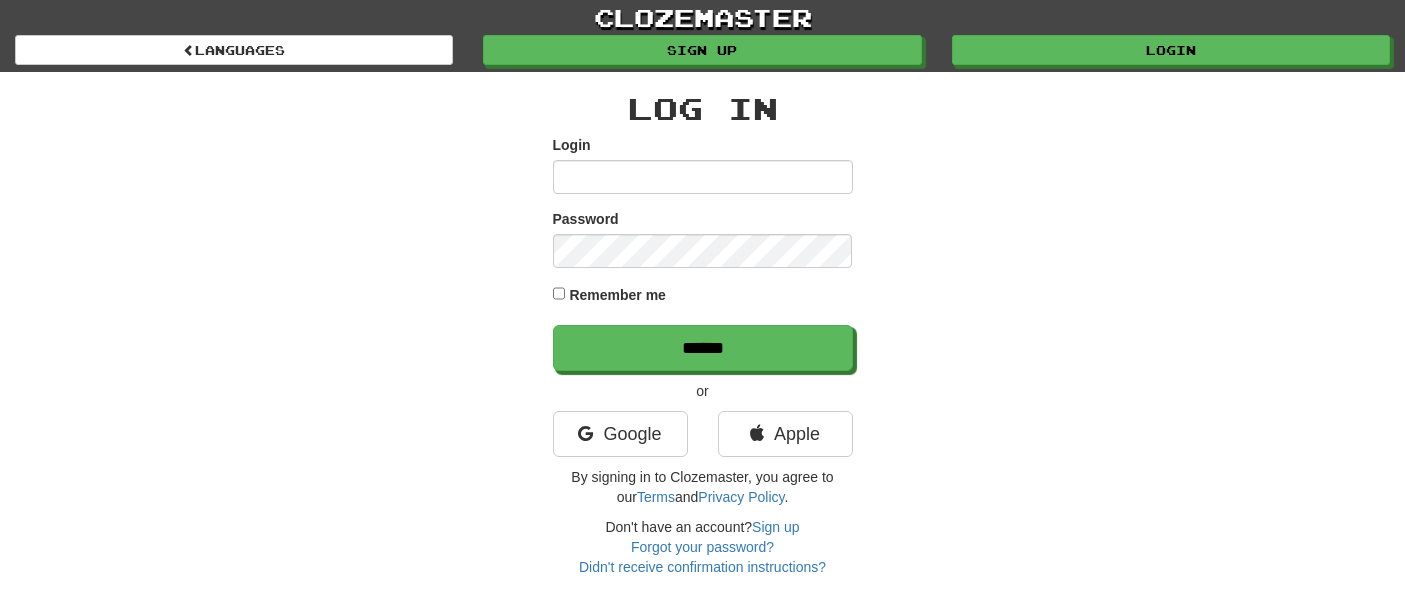 scroll, scrollTop: 0, scrollLeft: 0, axis: both 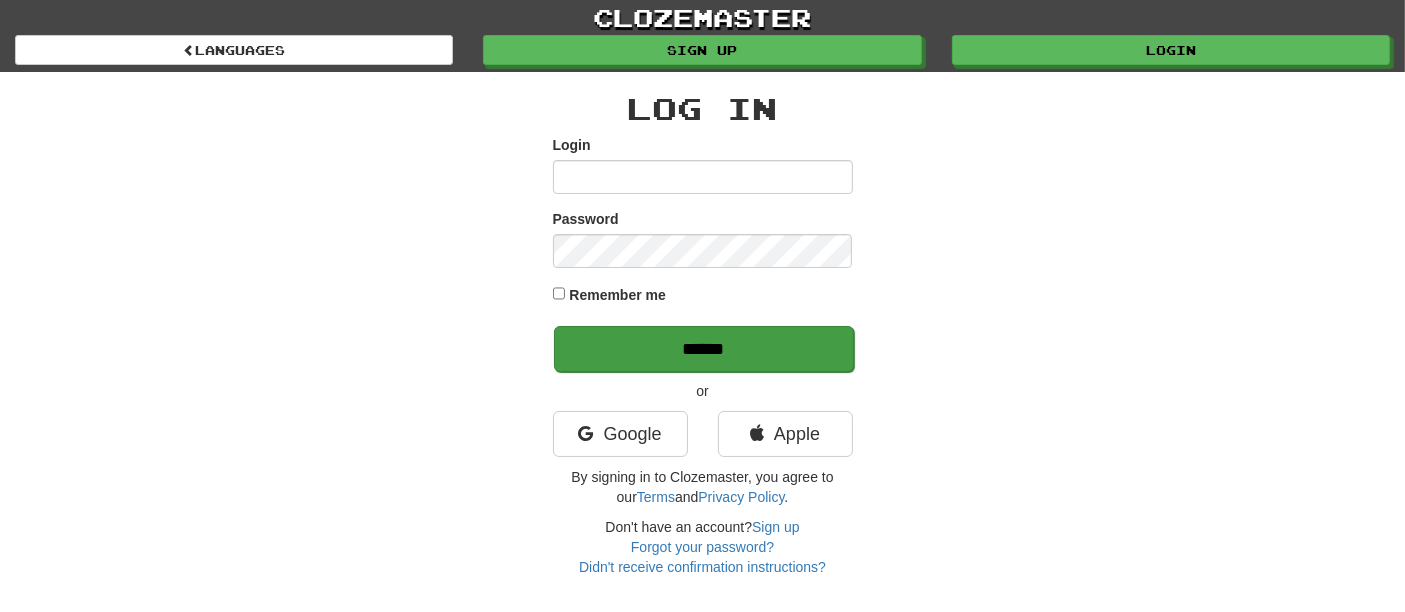 type on "**********" 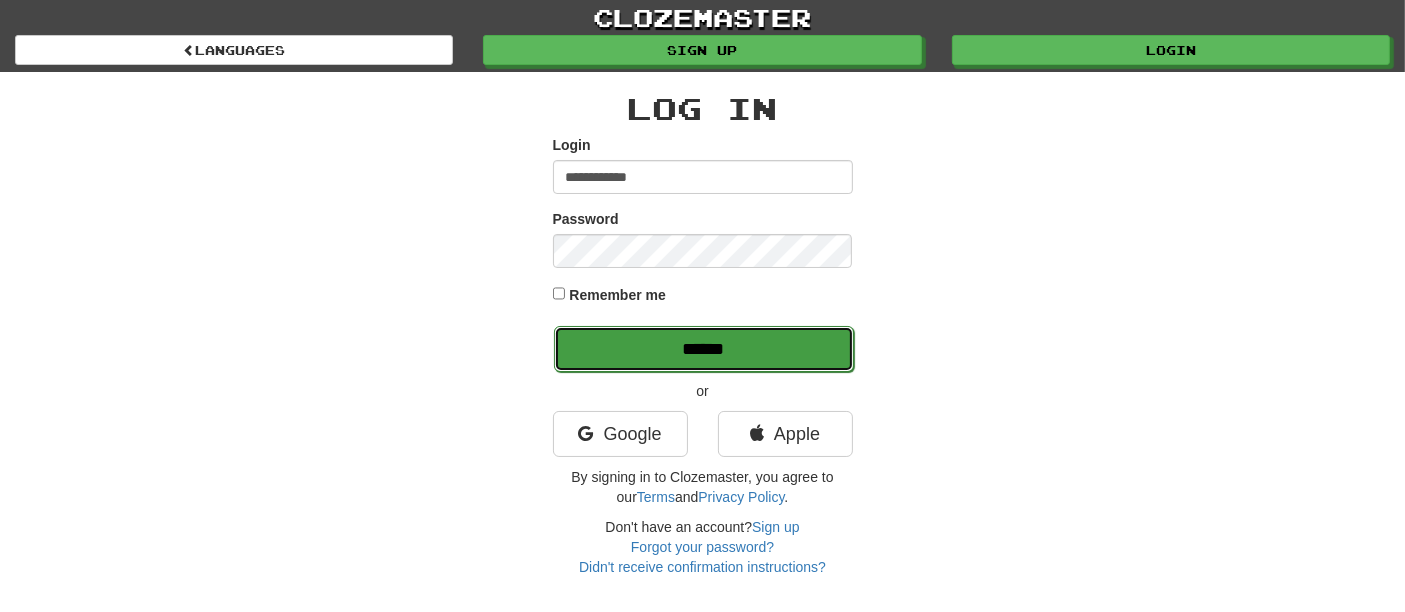 click on "******" at bounding box center [704, 349] 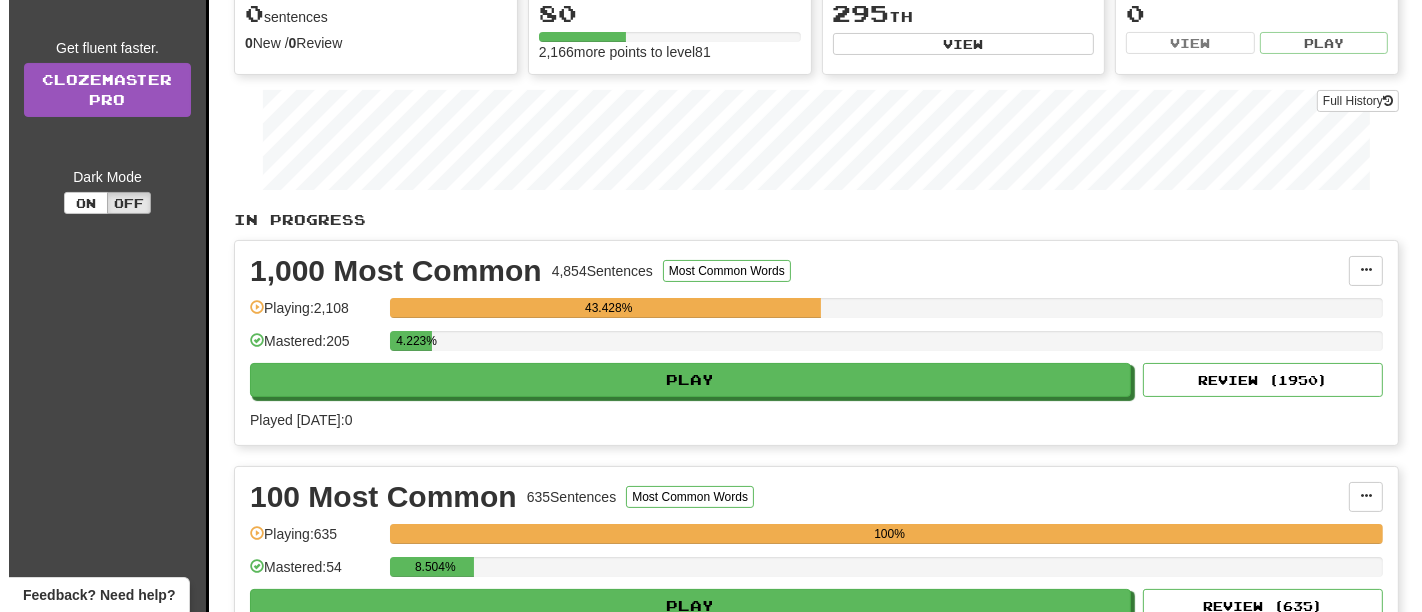 scroll, scrollTop: 222, scrollLeft: 0, axis: vertical 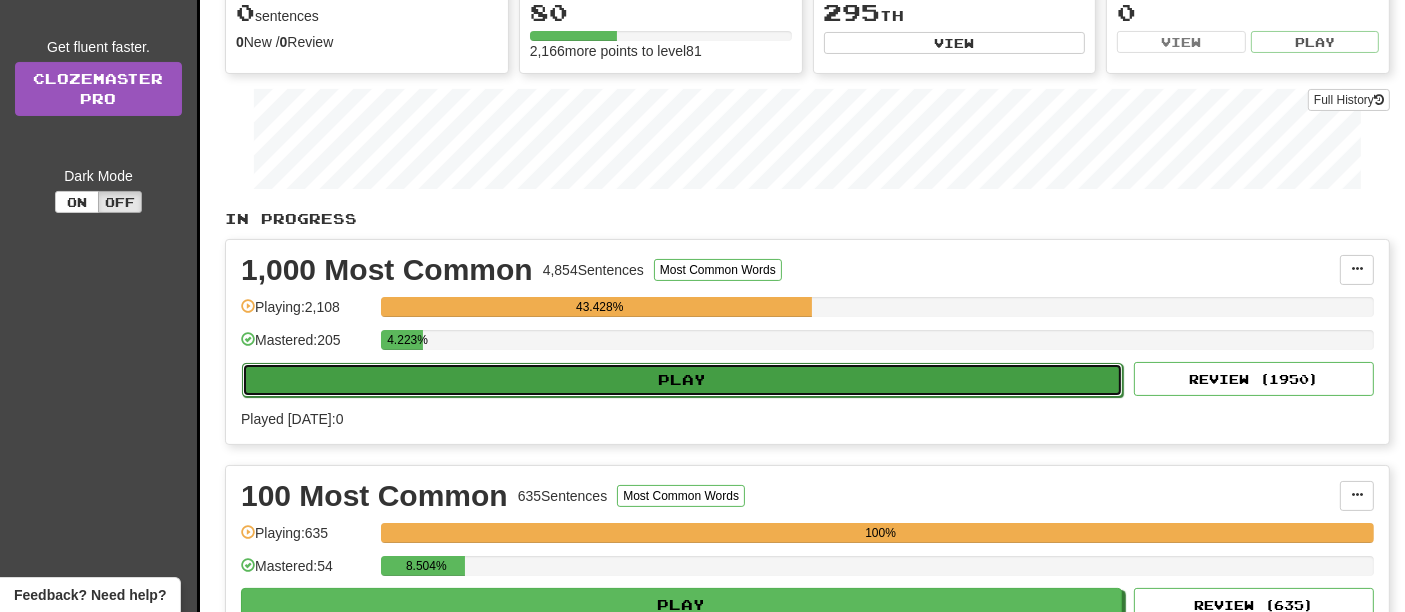 click on "Play" at bounding box center [682, 380] 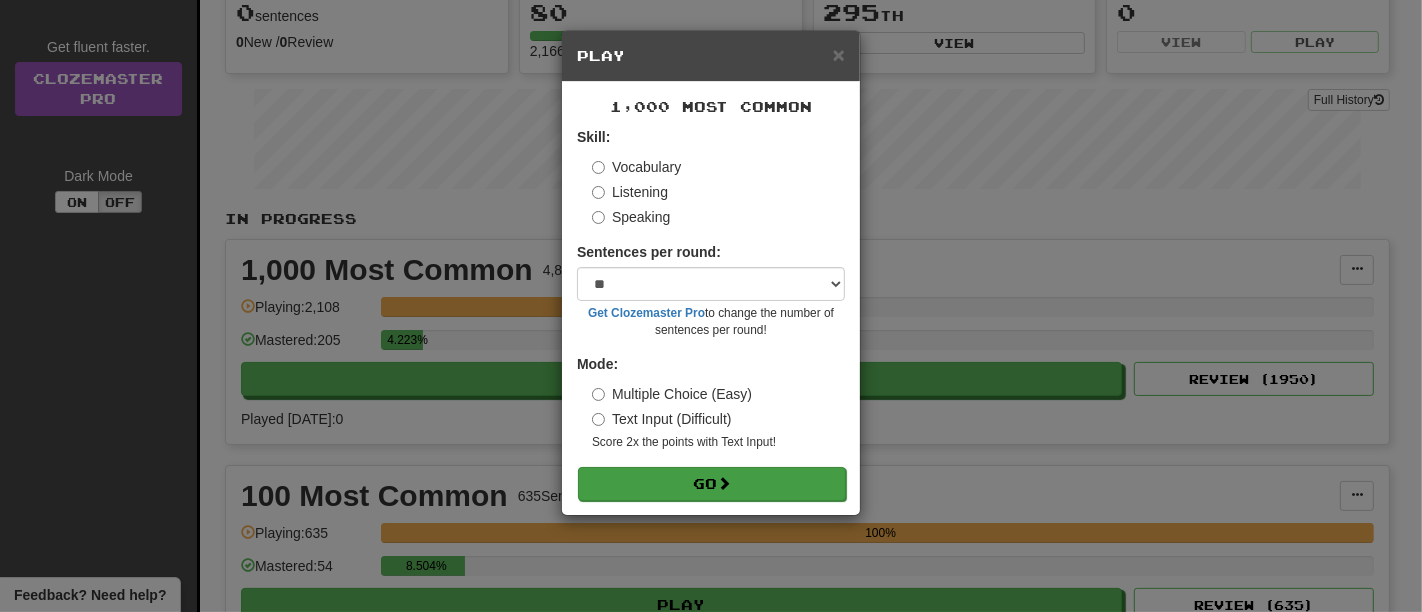 click on "Skill: Vocabulary Listening Speaking Sentences per round: * ** ** ** ** ** *** ******** Get Clozemaster Pro  to change the number of sentences per round! Mode: Multiple Choice (Easy) Text Input (Difficult) Score 2x the points with Text Input ! Go" at bounding box center [711, 313] 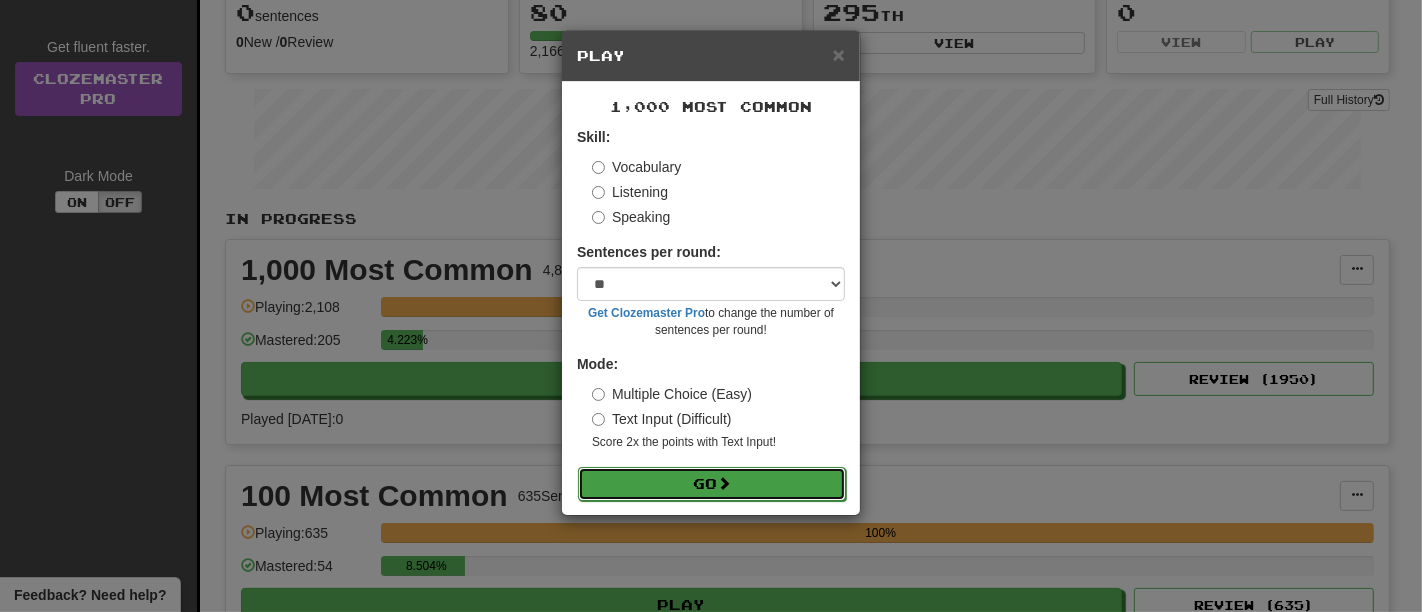 click on "Go" at bounding box center [712, 484] 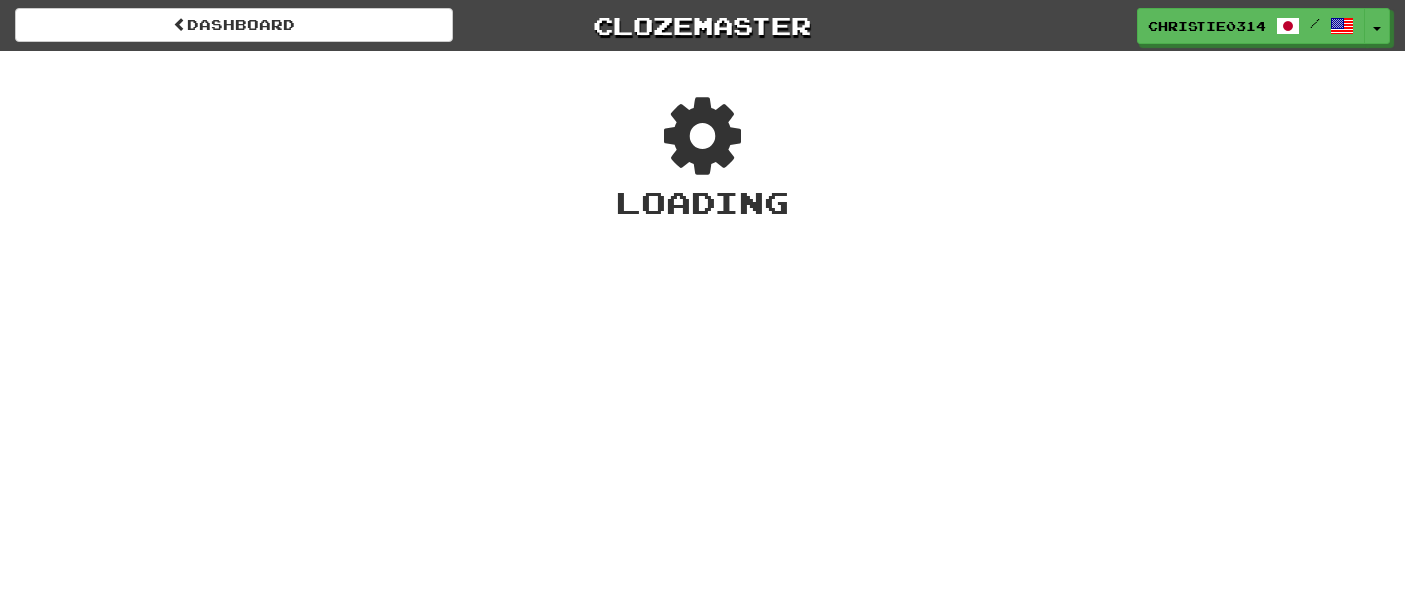 scroll, scrollTop: 0, scrollLeft: 0, axis: both 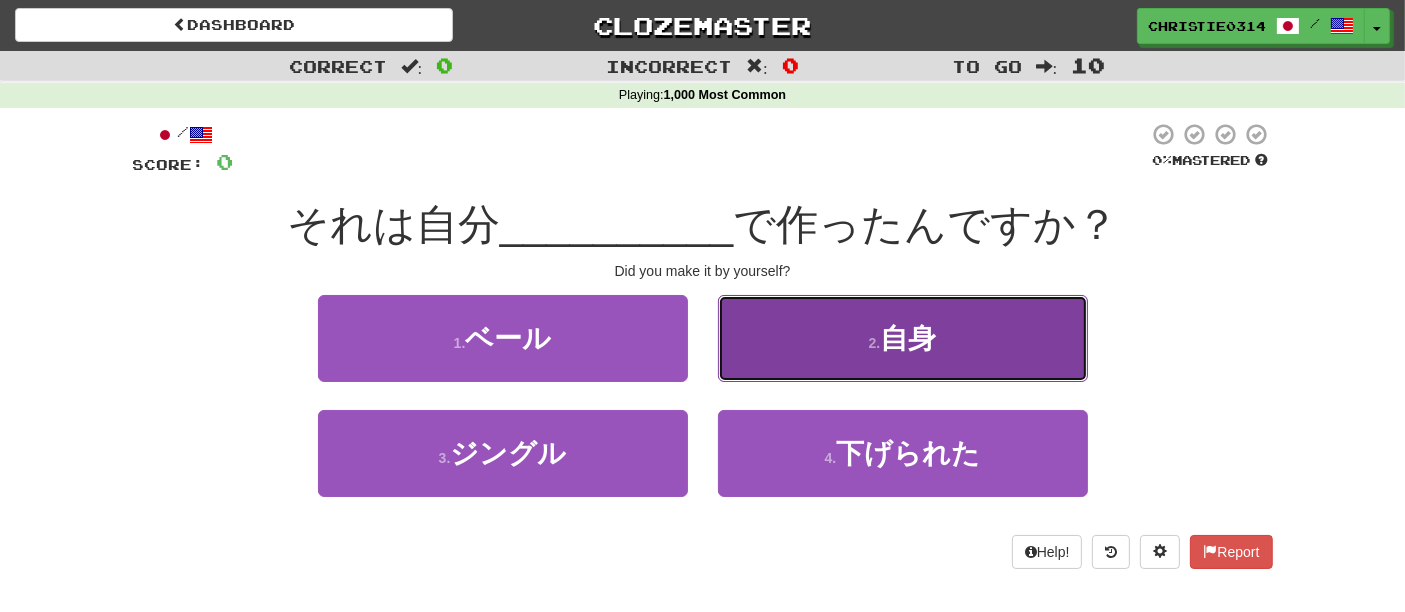 click on "2 .  自身" at bounding box center [903, 338] 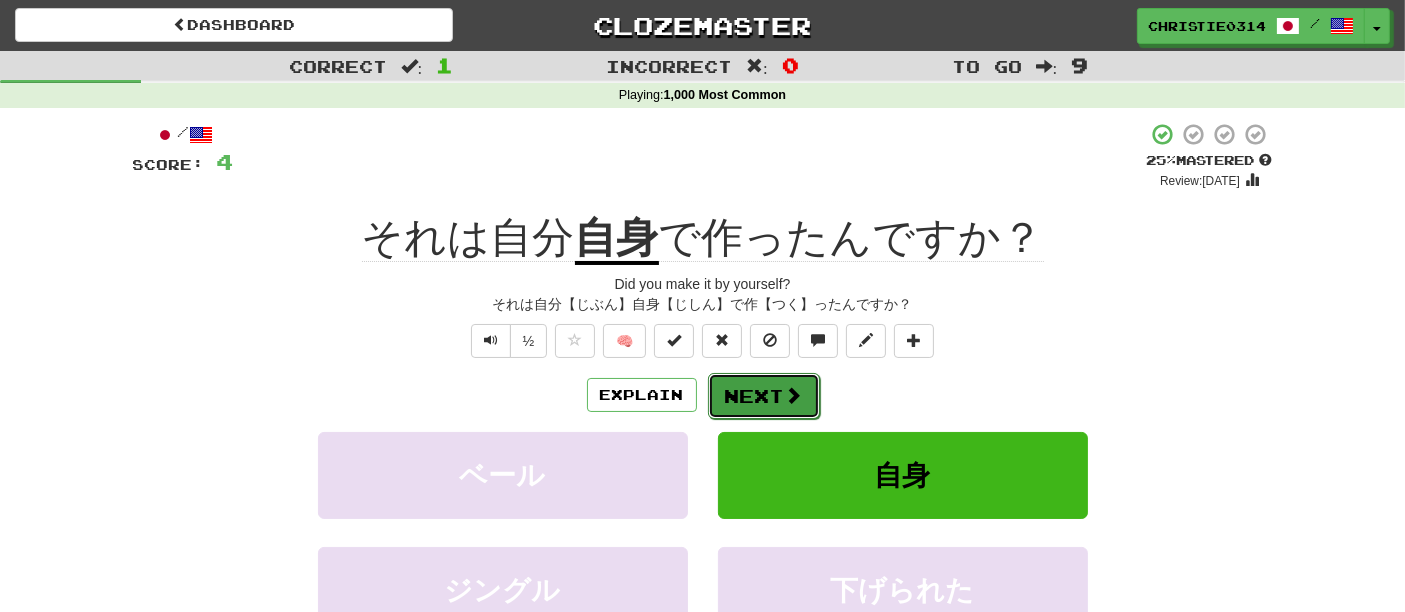 click on "Next" at bounding box center [764, 396] 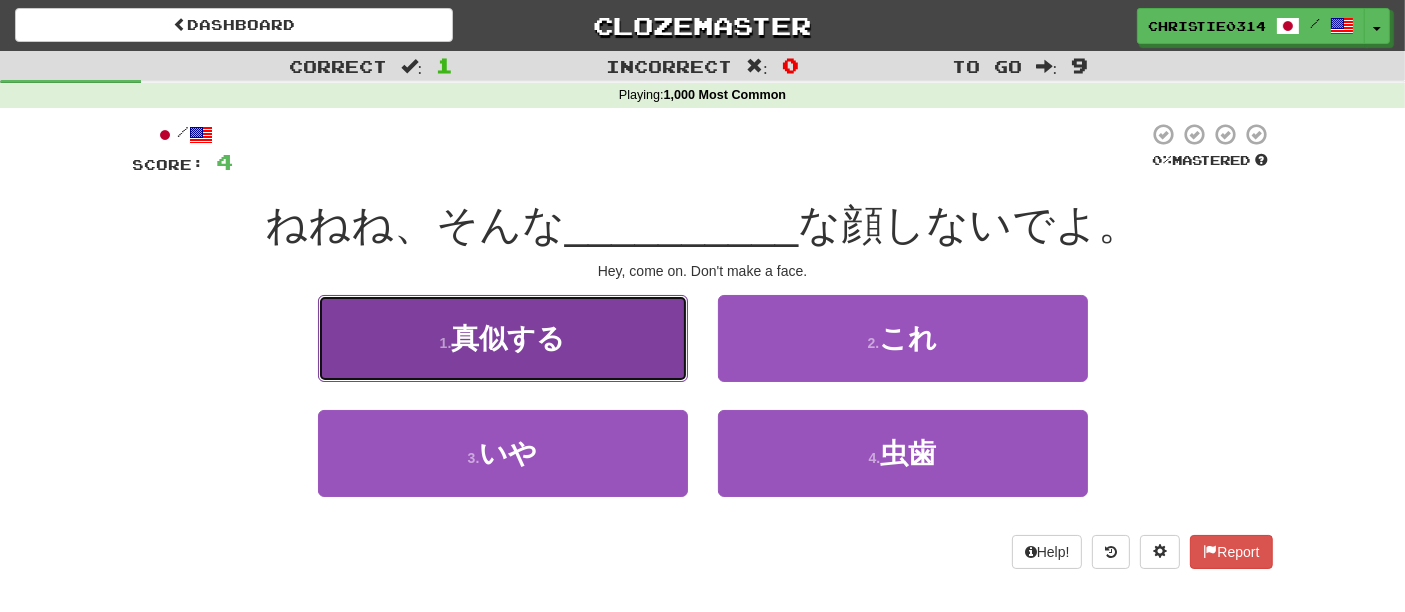 click on "1 .  真似する" at bounding box center (503, 338) 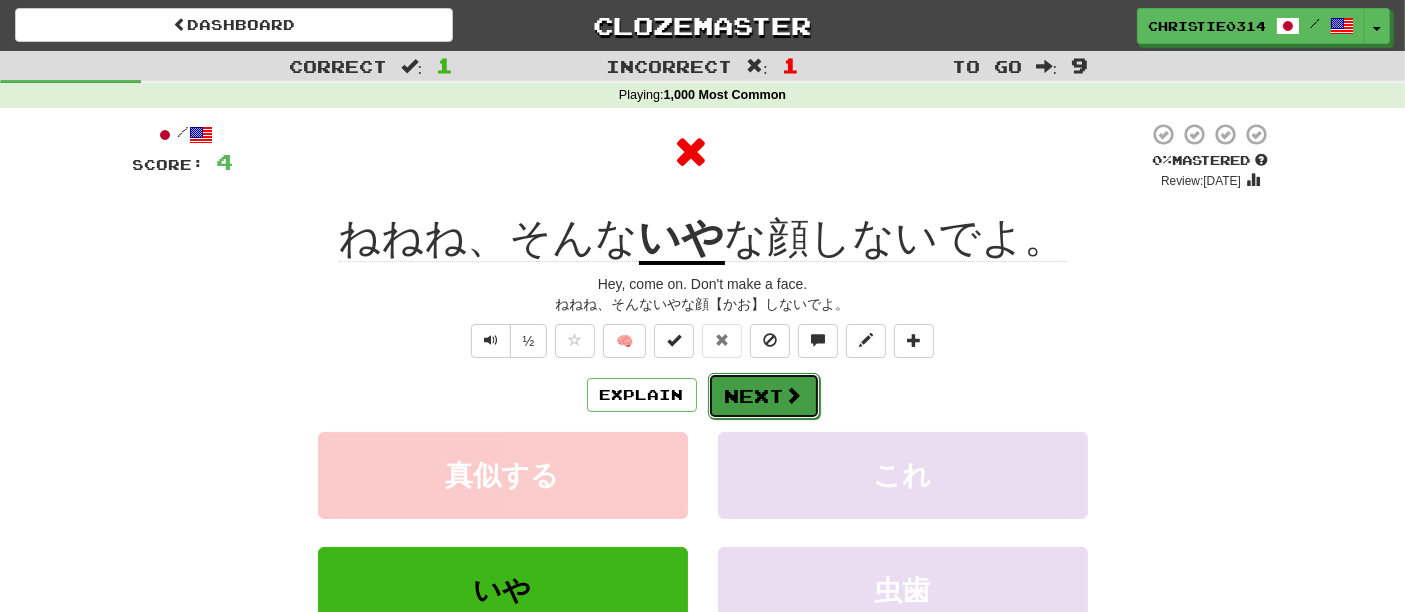click on "Next" at bounding box center (764, 396) 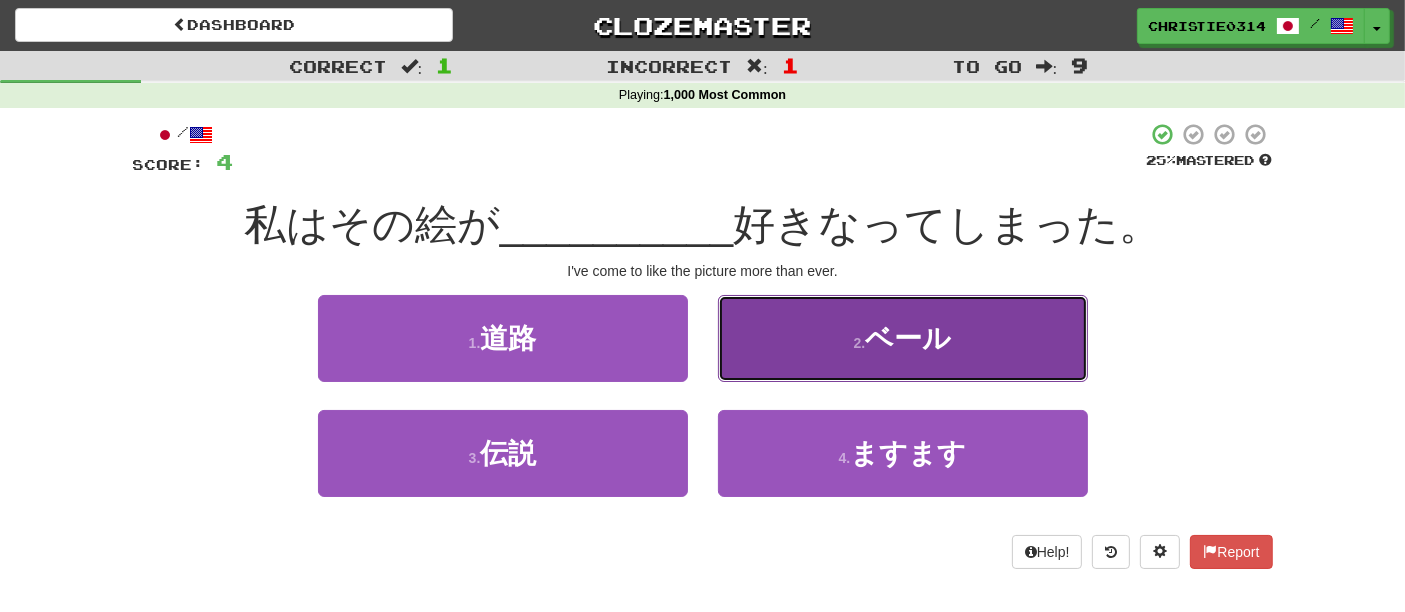 click on "2 .  ベール" at bounding box center [903, 338] 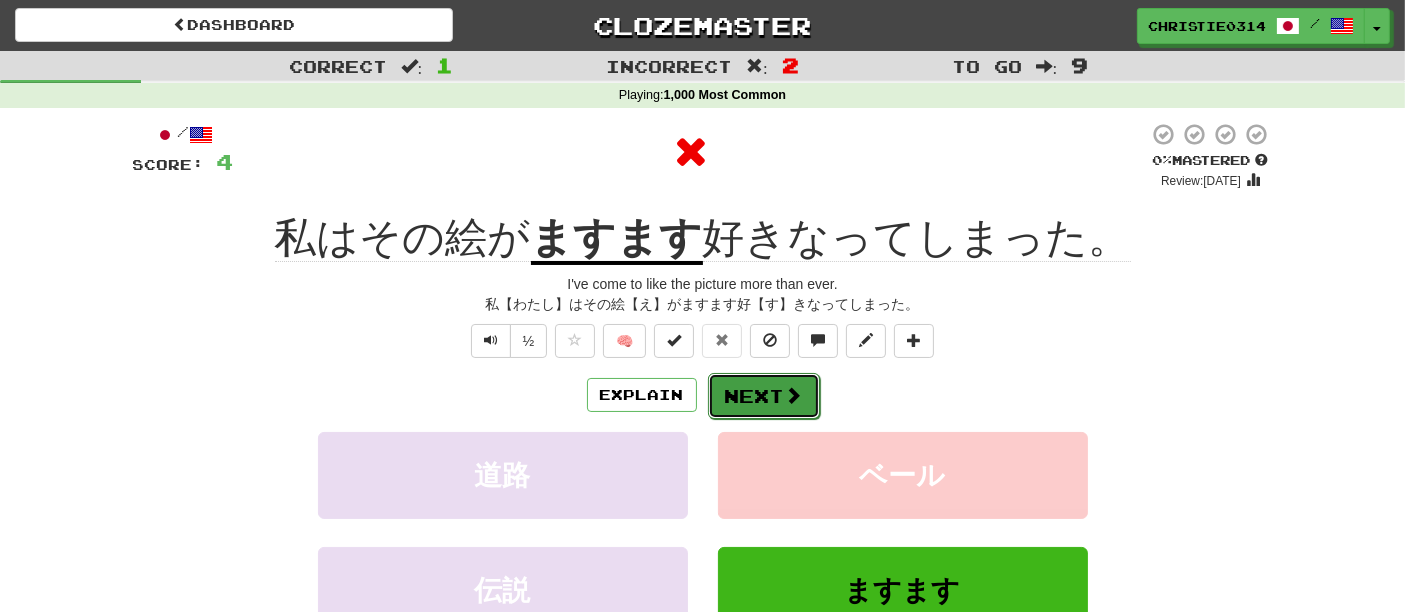 click on "Next" at bounding box center (764, 396) 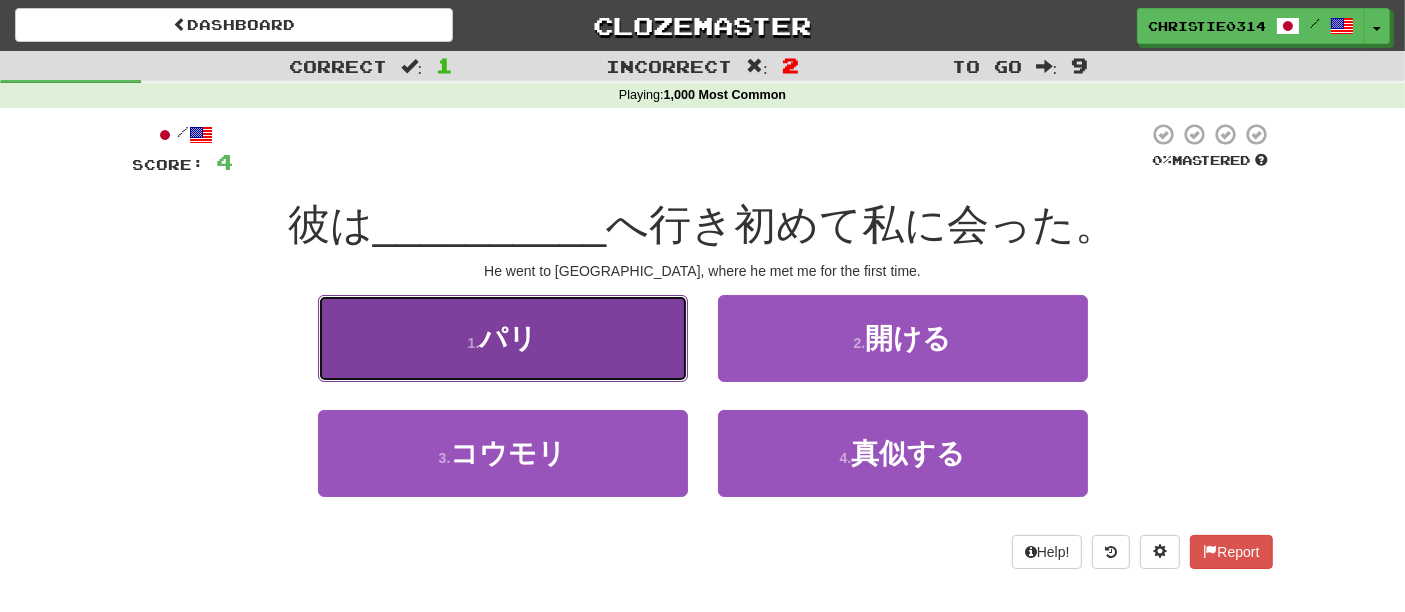 click on "1 .  パリ" at bounding box center (503, 338) 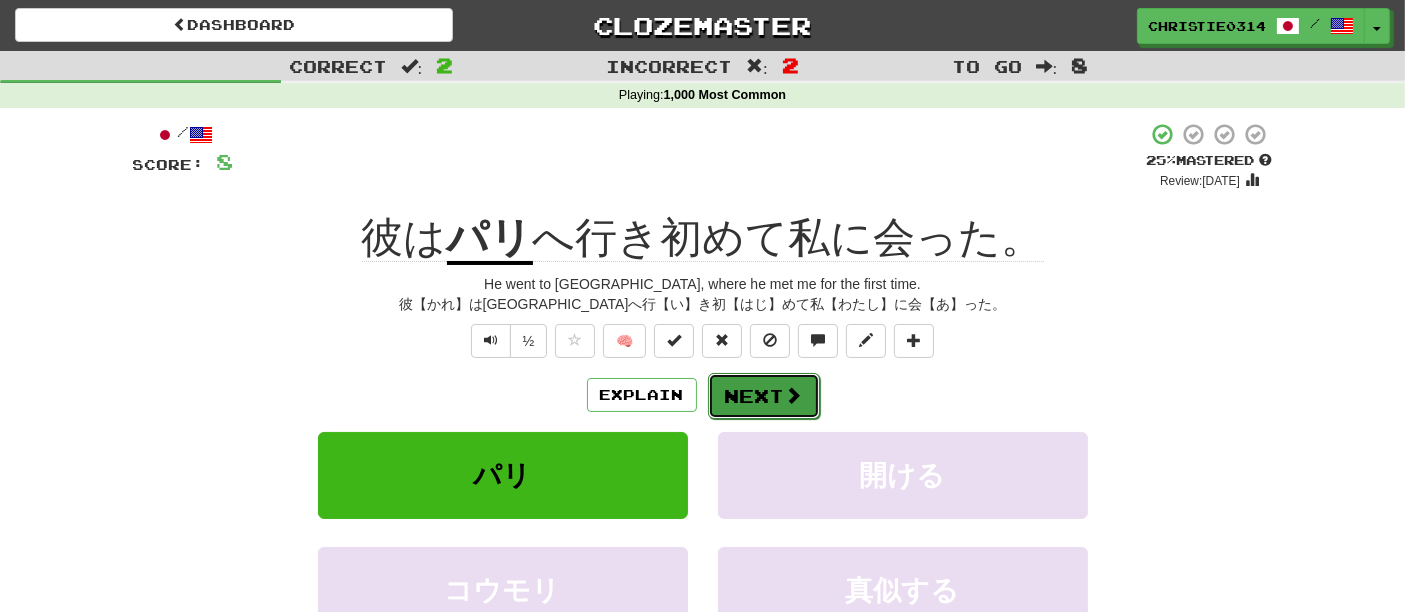 click on "Next" at bounding box center [764, 396] 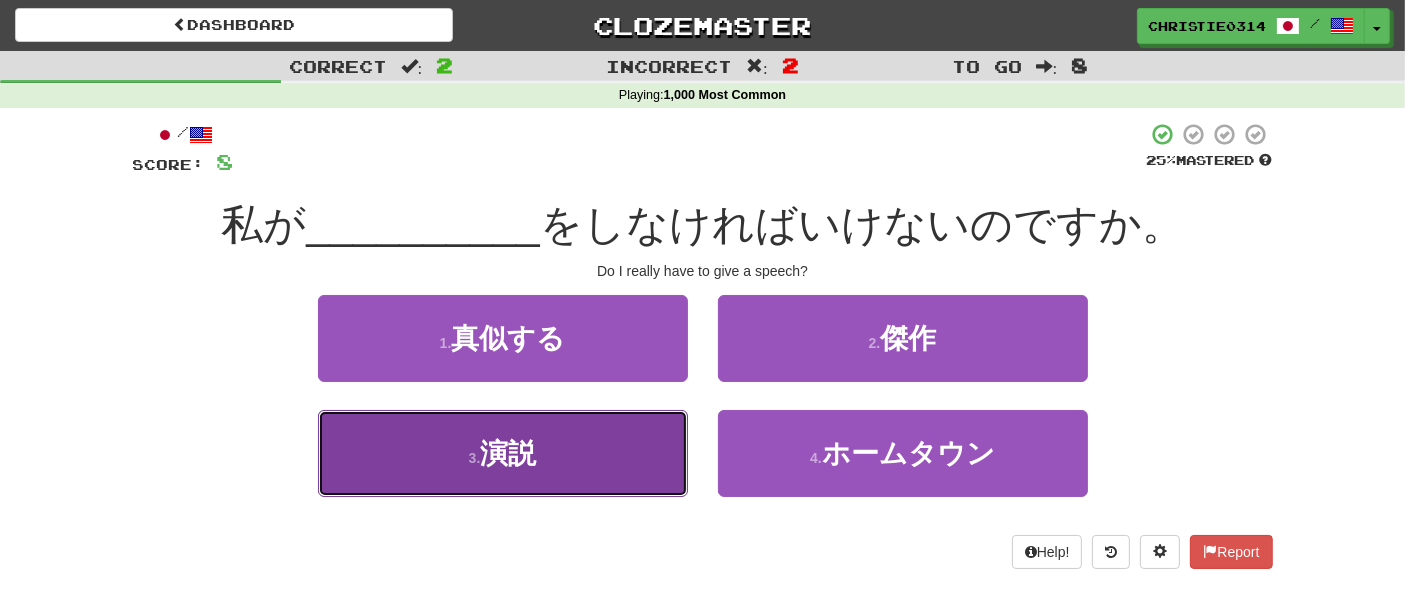 click on "3 .  演説" at bounding box center [503, 453] 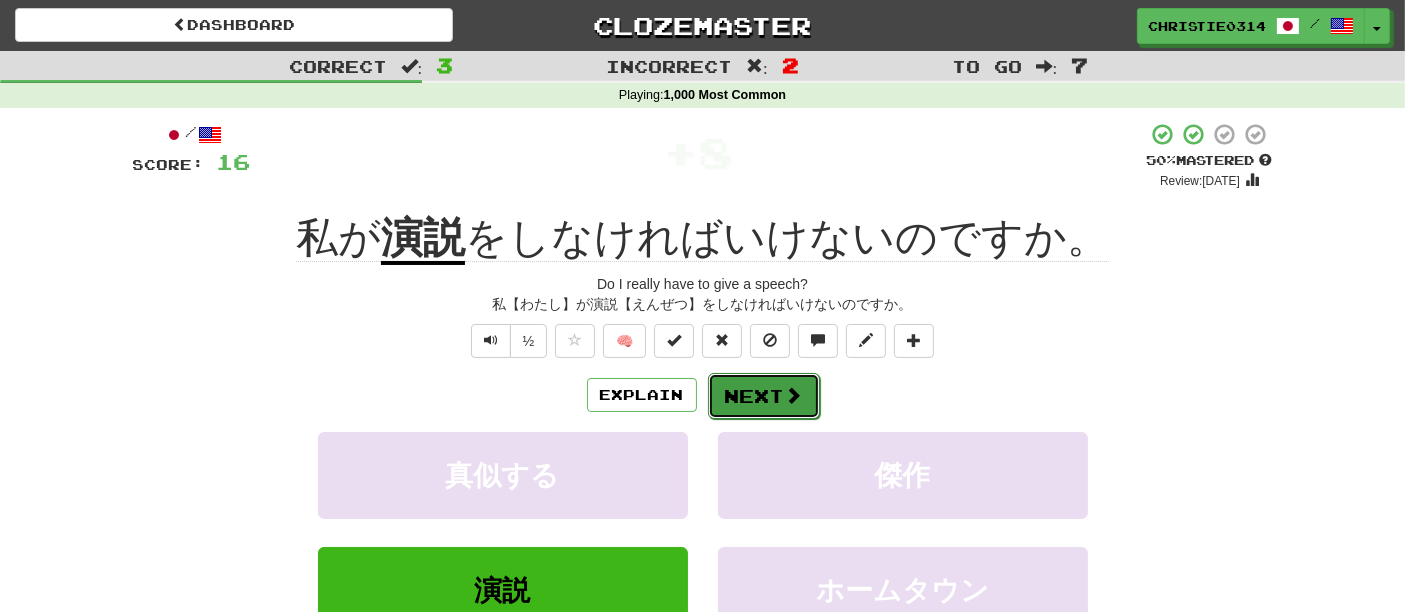 click on "Next" at bounding box center [764, 396] 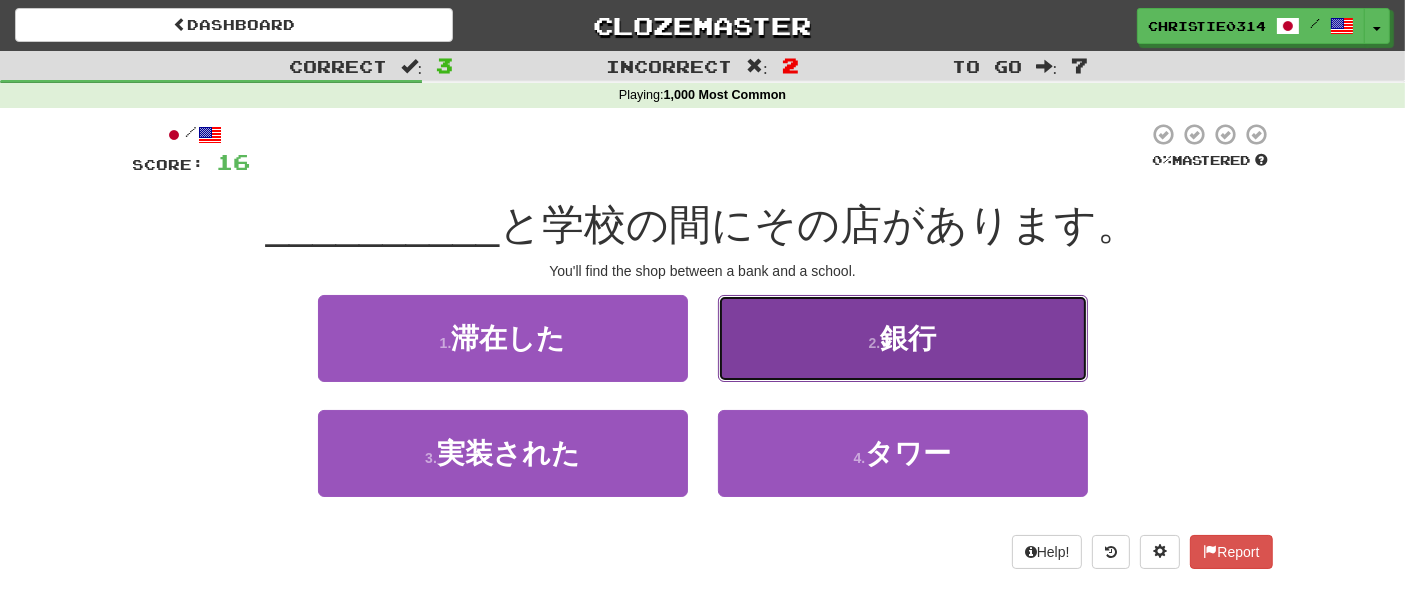 click on "2 .  銀行" at bounding box center [903, 338] 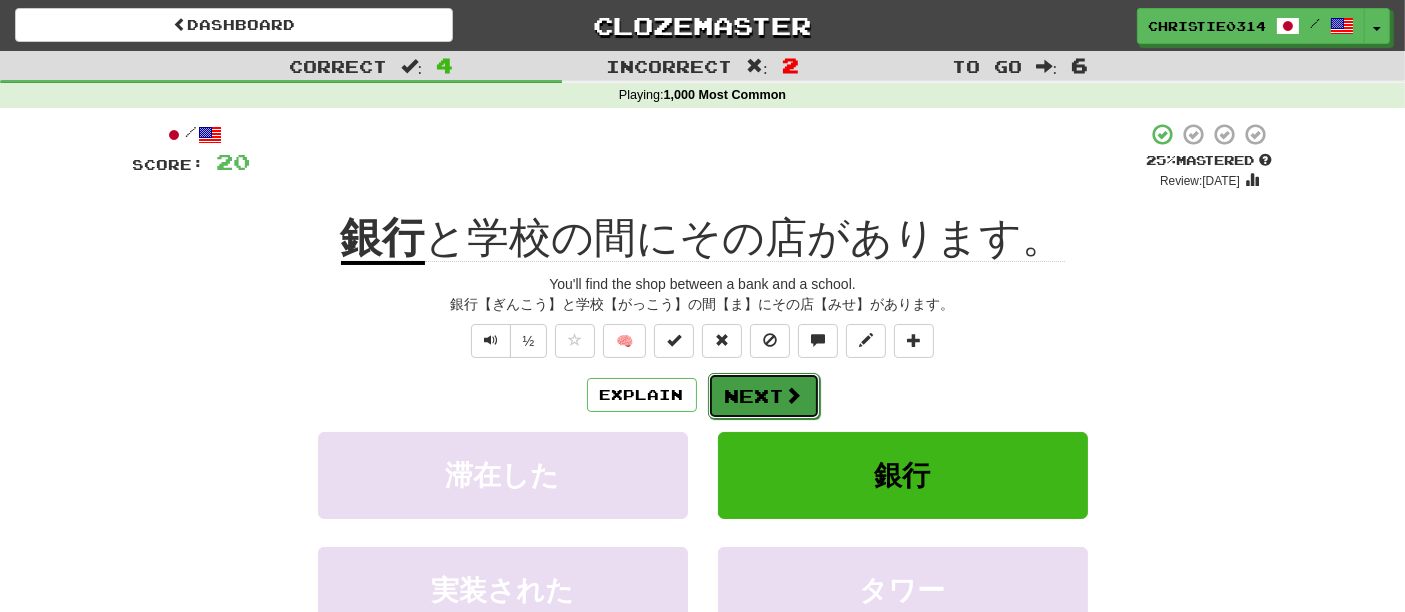 click on "Next" at bounding box center (764, 396) 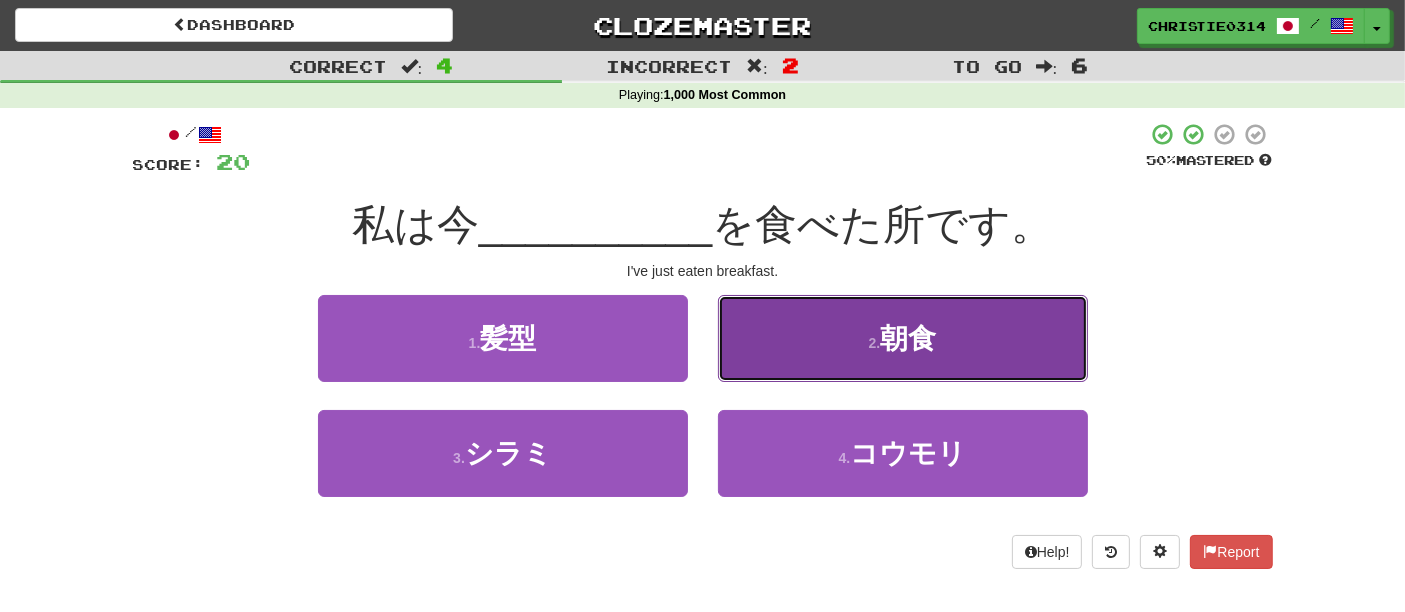 click on "2 .  朝食" at bounding box center (903, 338) 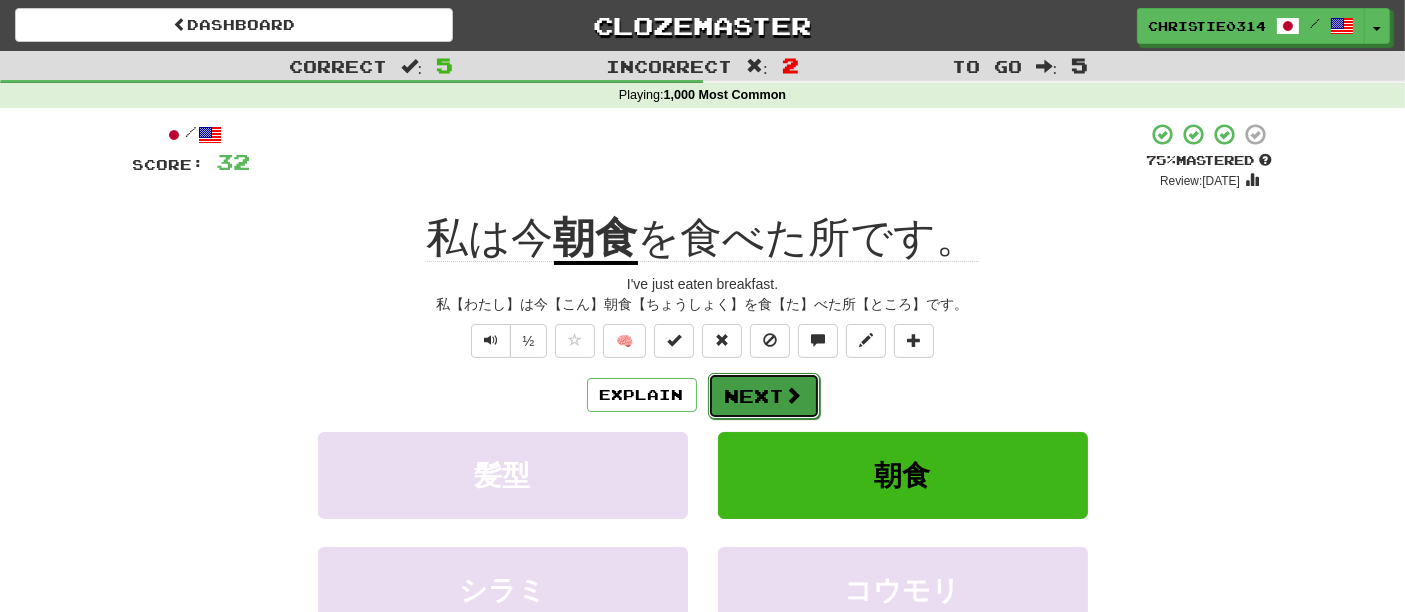 click on "Next" at bounding box center (764, 396) 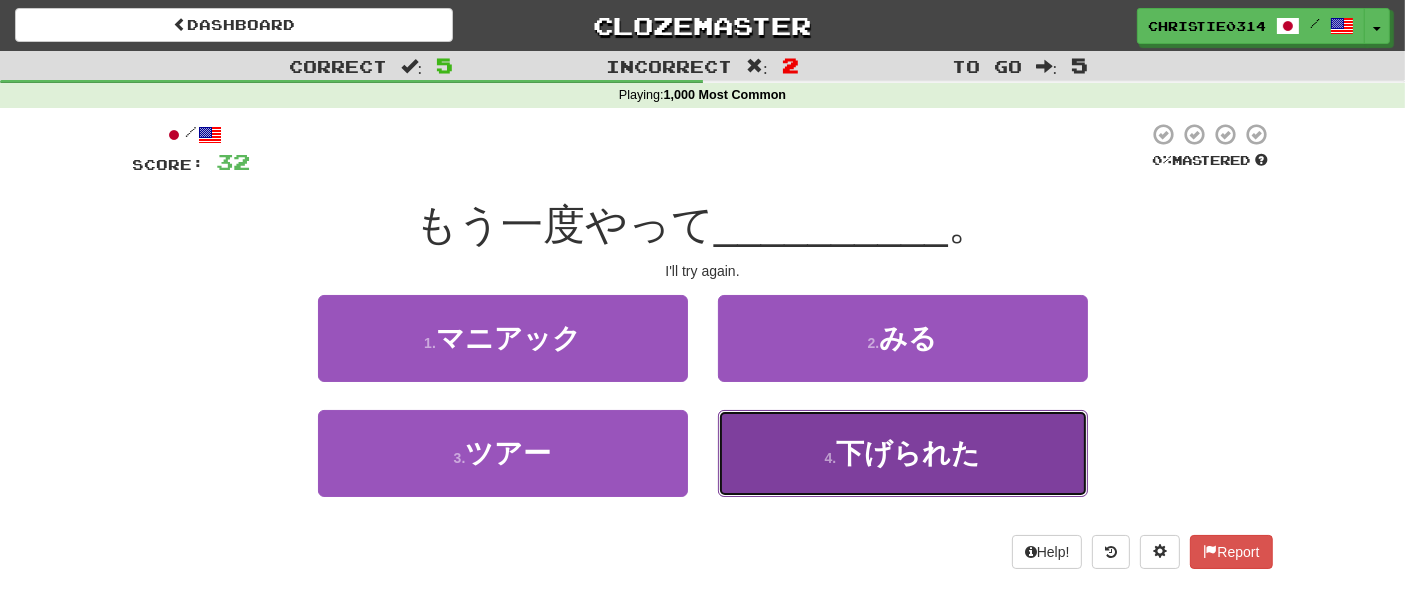 click on "4 .  下げられた" at bounding box center (903, 453) 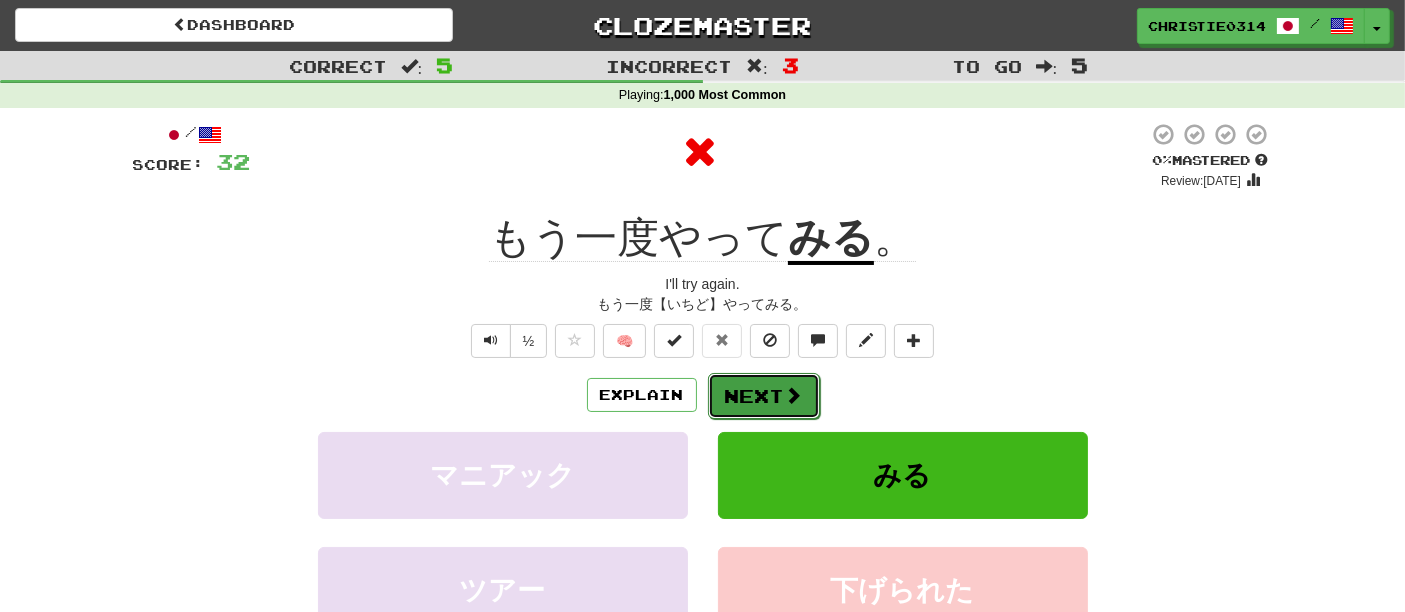 click on "Next" at bounding box center (764, 396) 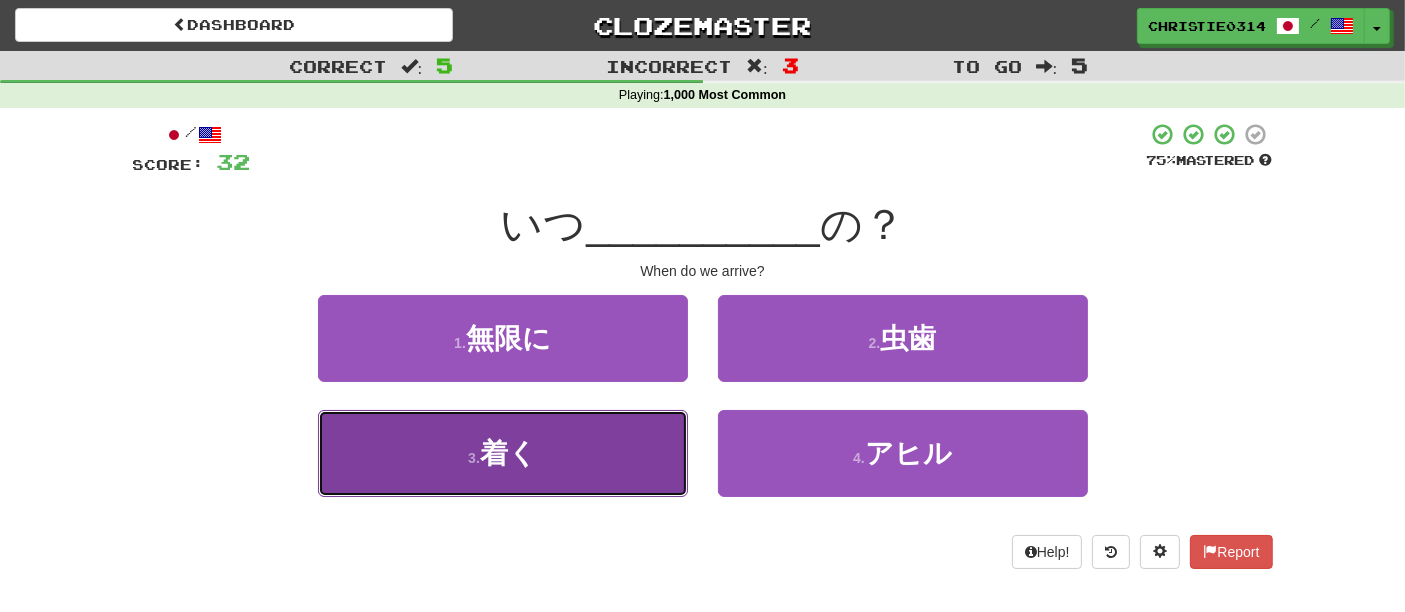 click on "3 .  着く" at bounding box center (503, 453) 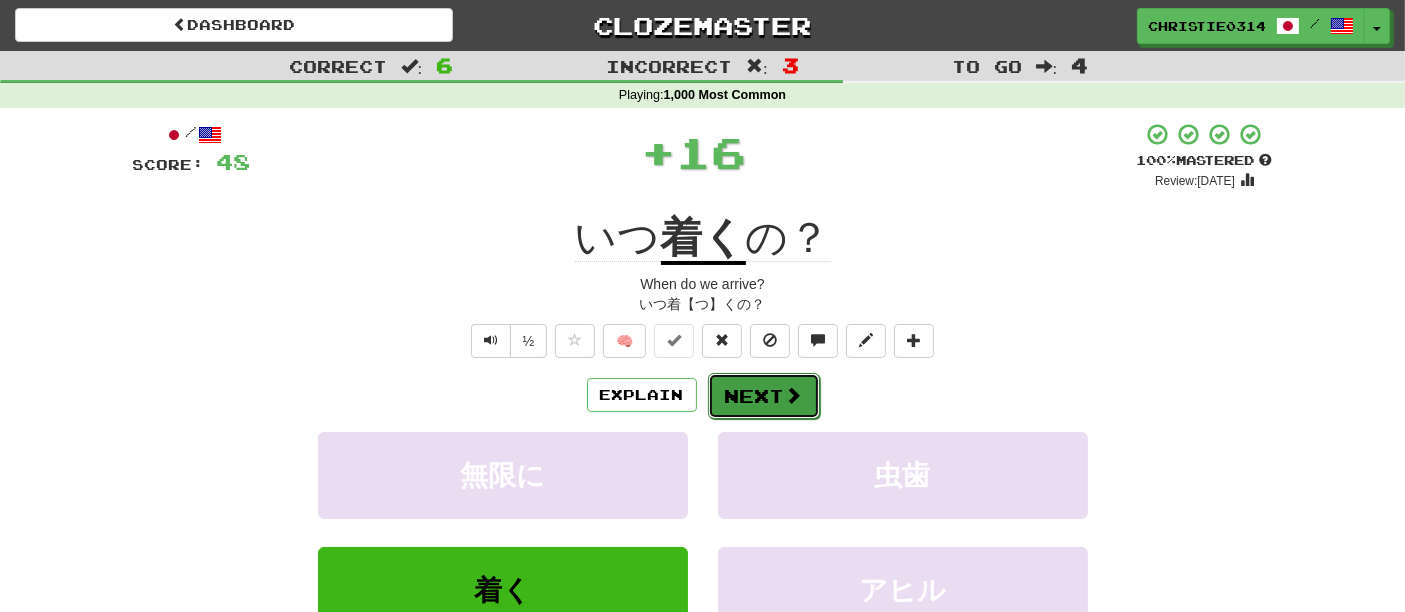 click on "Next" at bounding box center [764, 396] 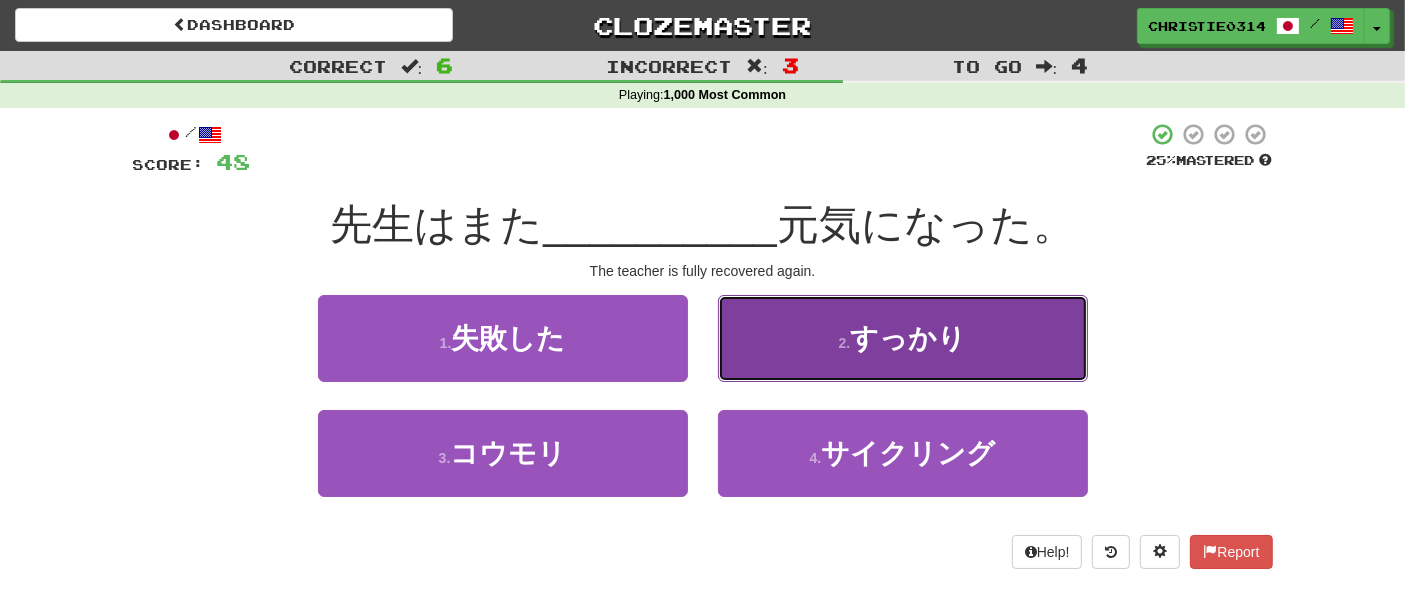 click on "2 .  すっかり" at bounding box center [903, 338] 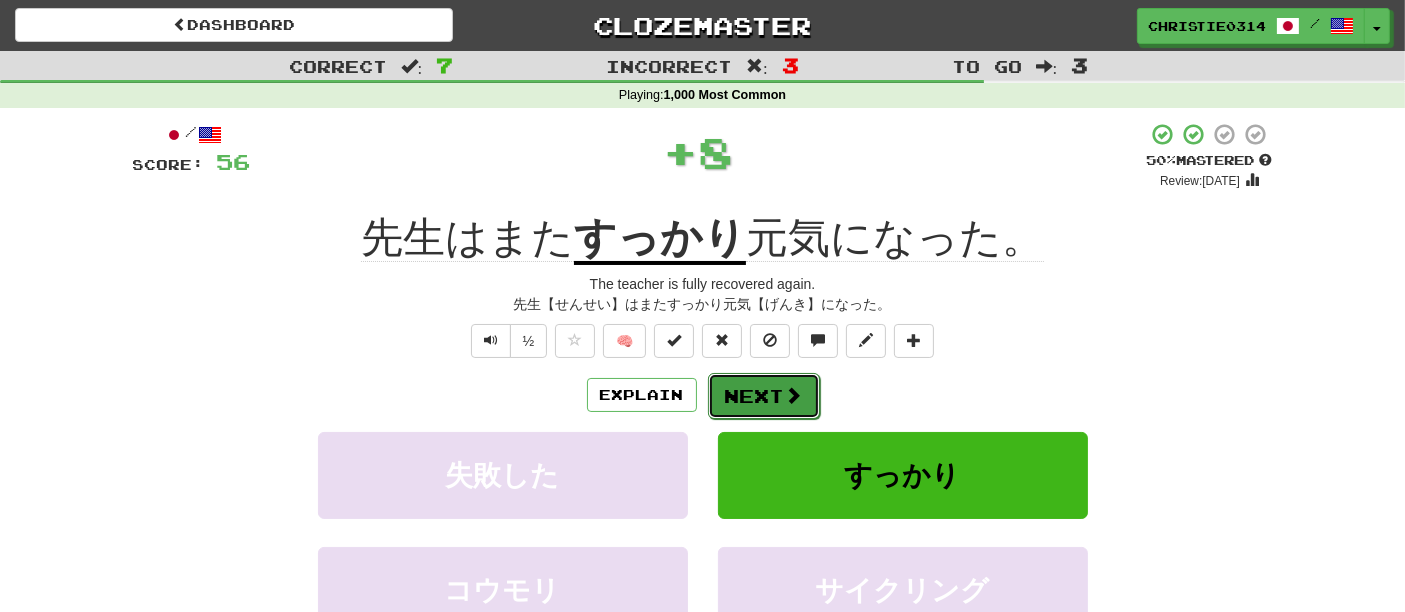 click on "Next" at bounding box center [764, 396] 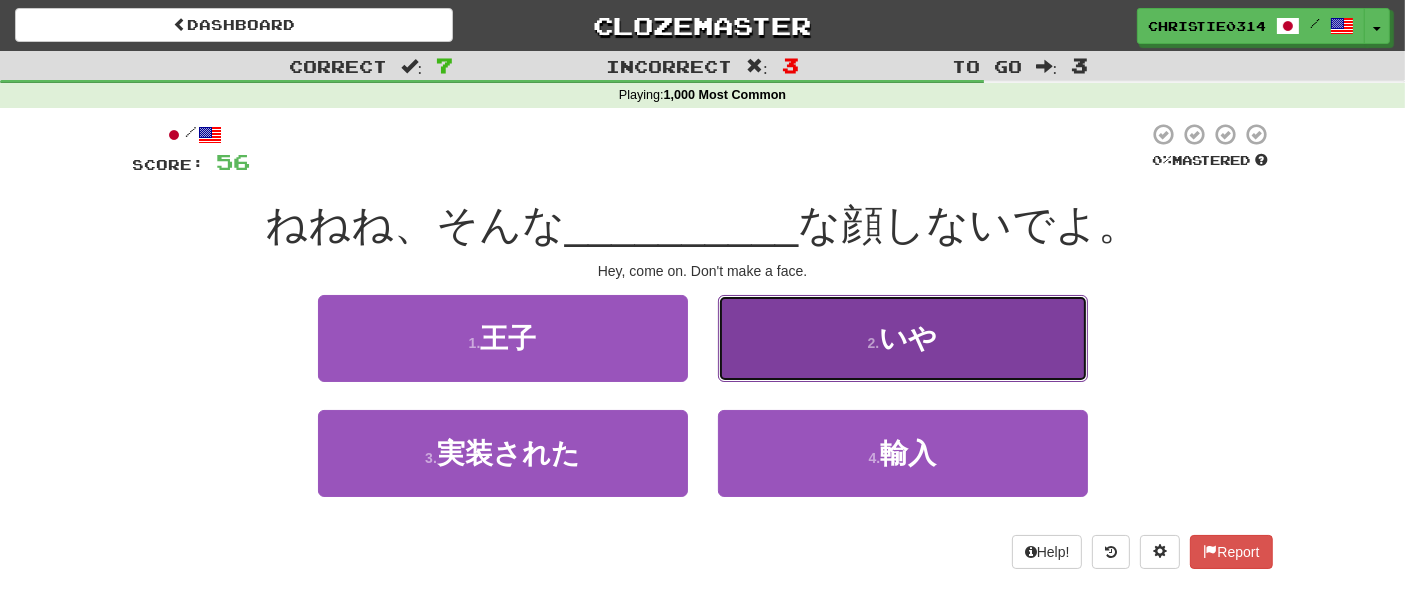 click on "2 .  いや" at bounding box center (903, 338) 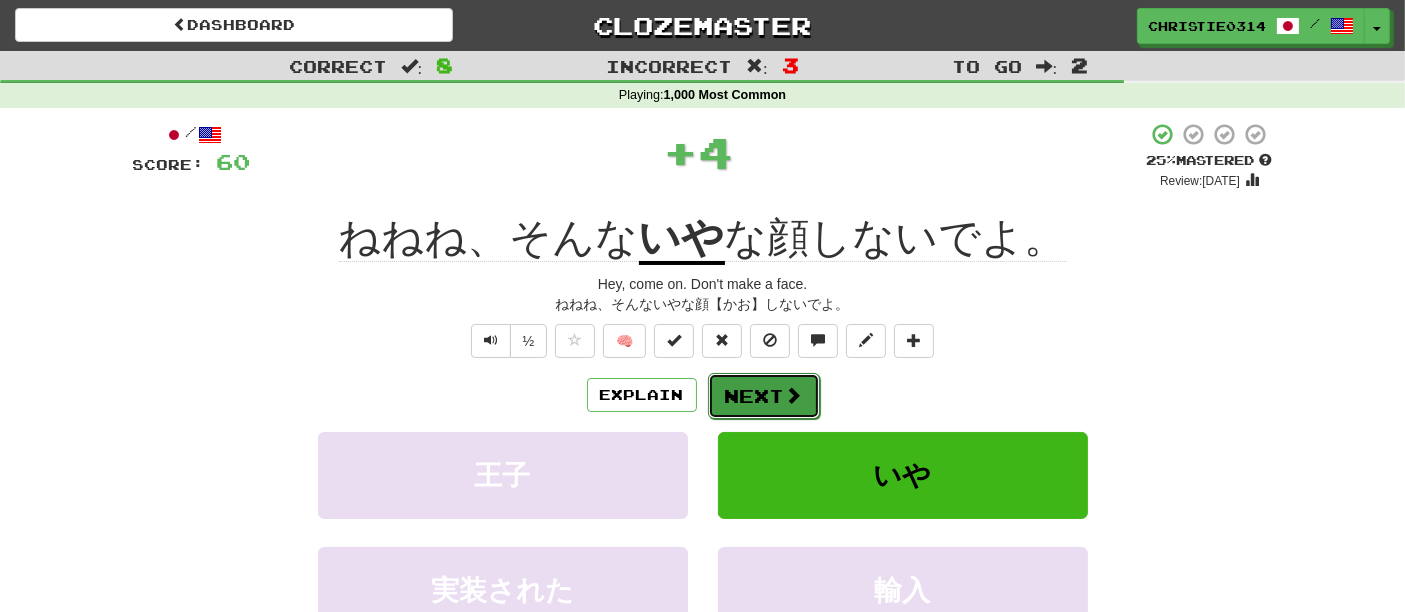 click on "Next" at bounding box center [764, 396] 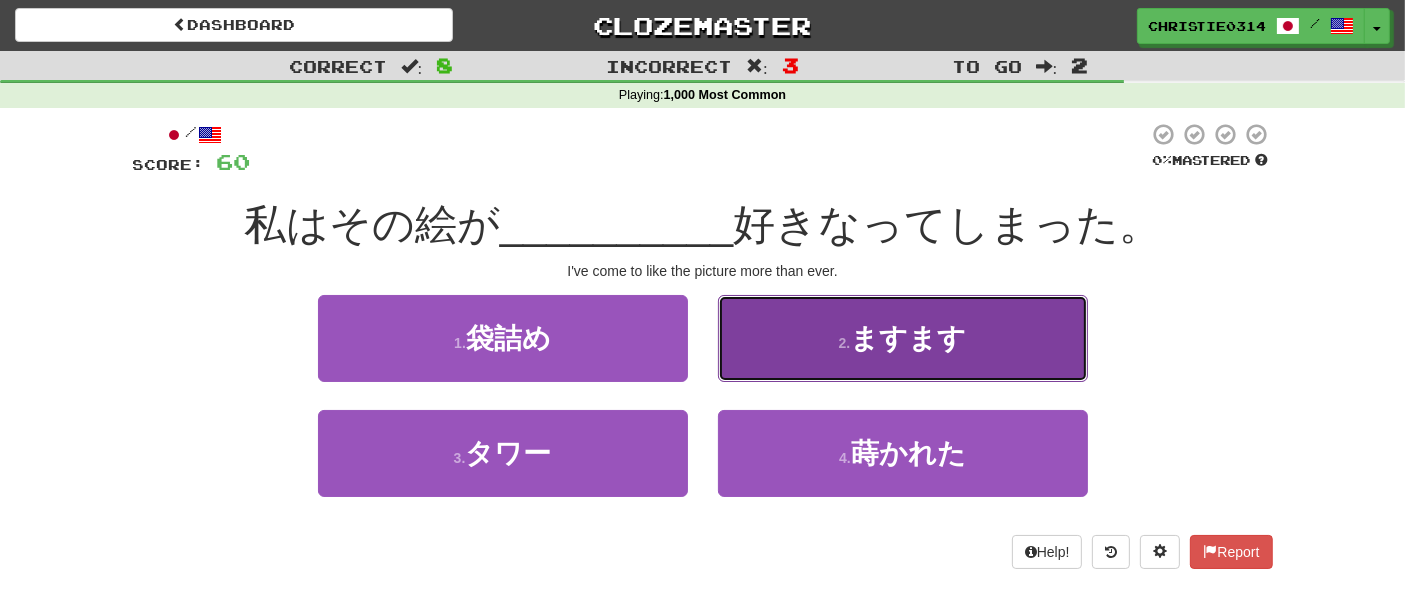click on "2 .  ますます" at bounding box center [903, 338] 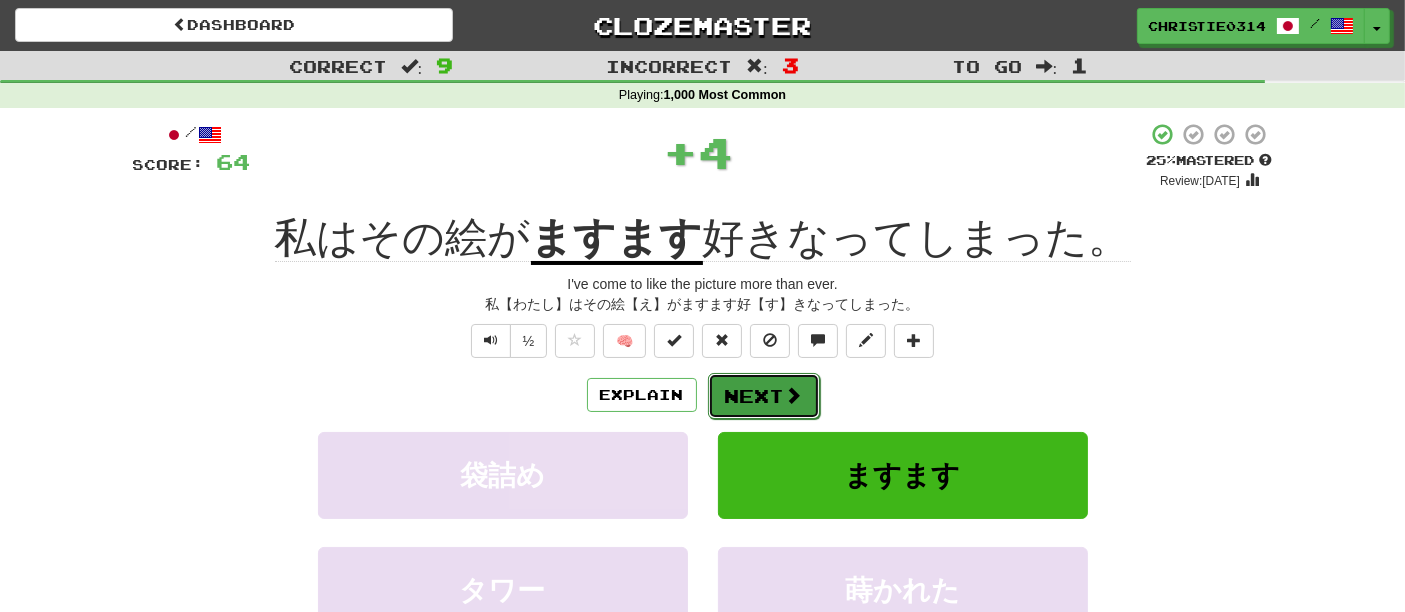 click at bounding box center [794, 395] 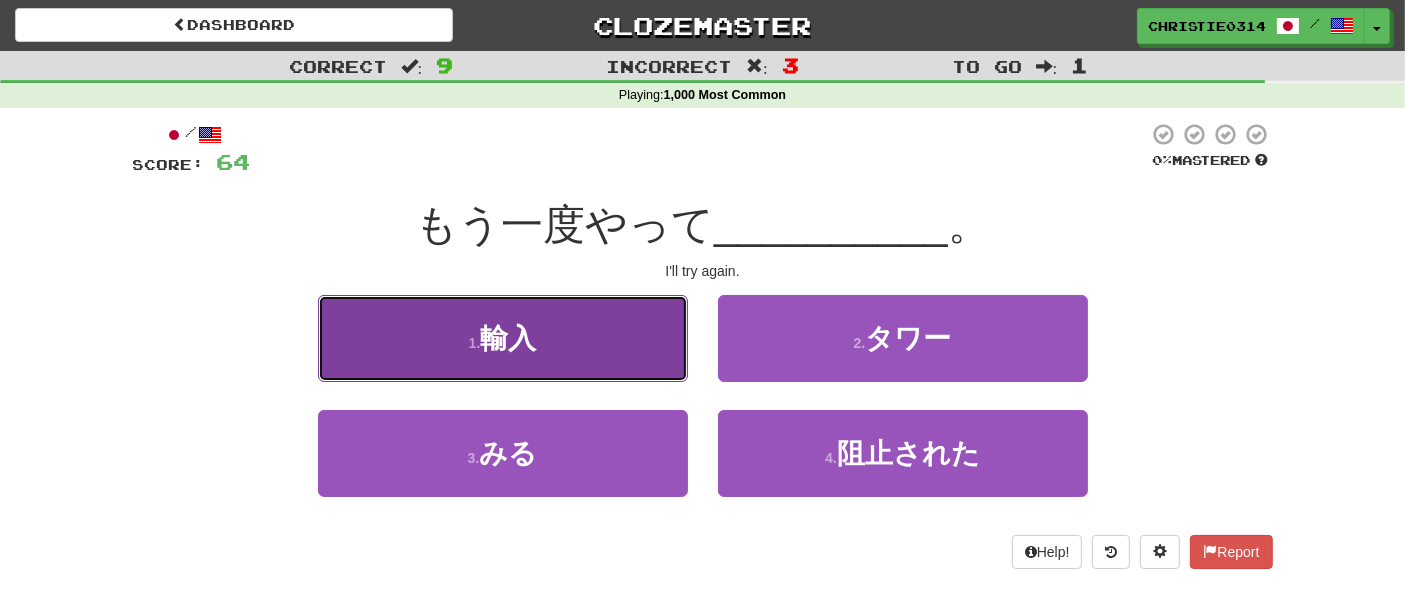 click on "1 .  輸入" at bounding box center [503, 338] 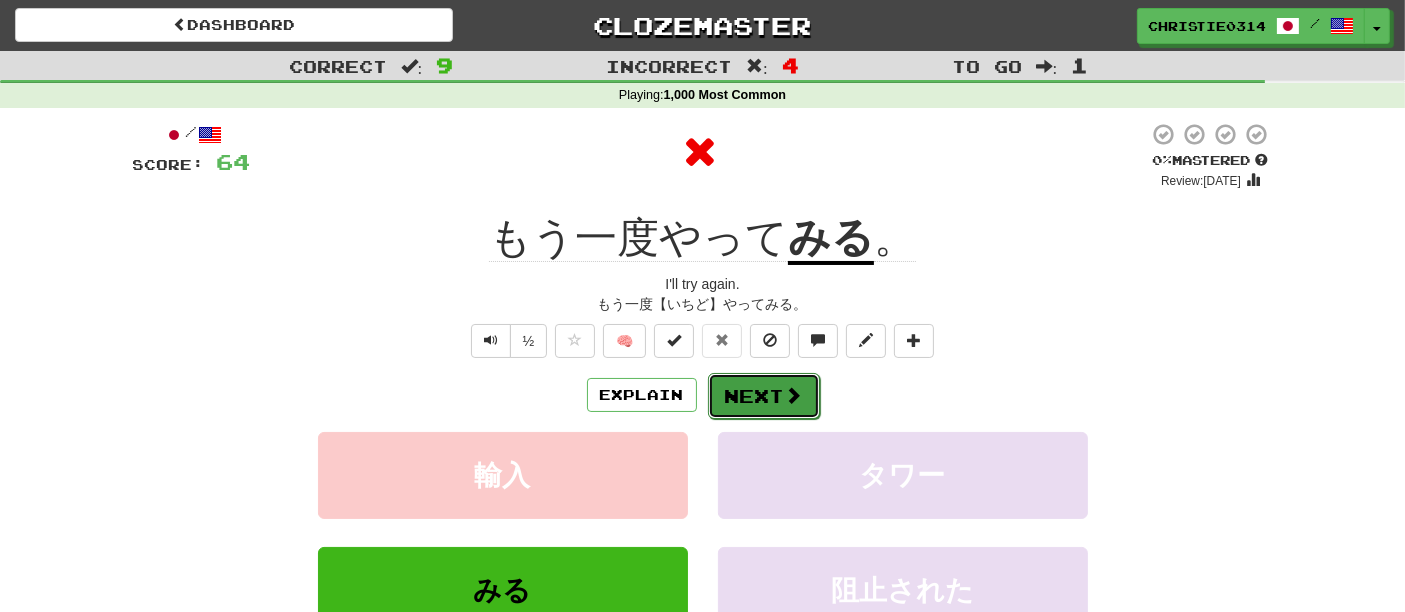 click on "Next" at bounding box center [764, 396] 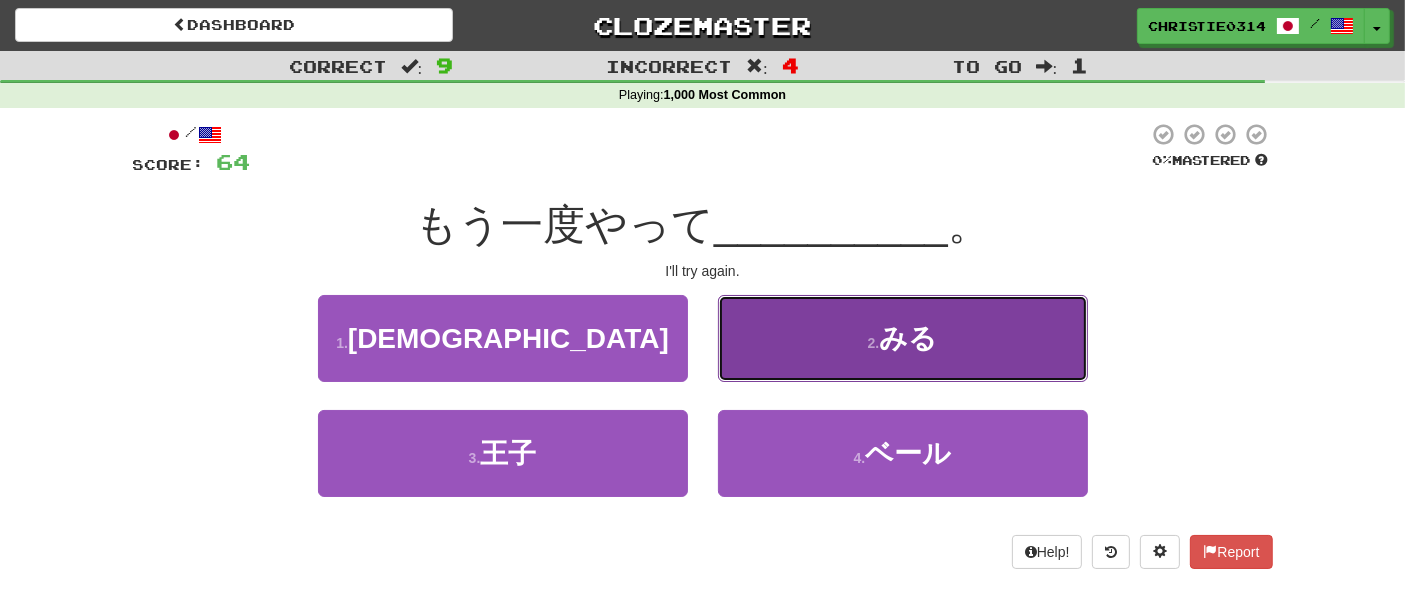 click on "2 .  みる" at bounding box center [903, 338] 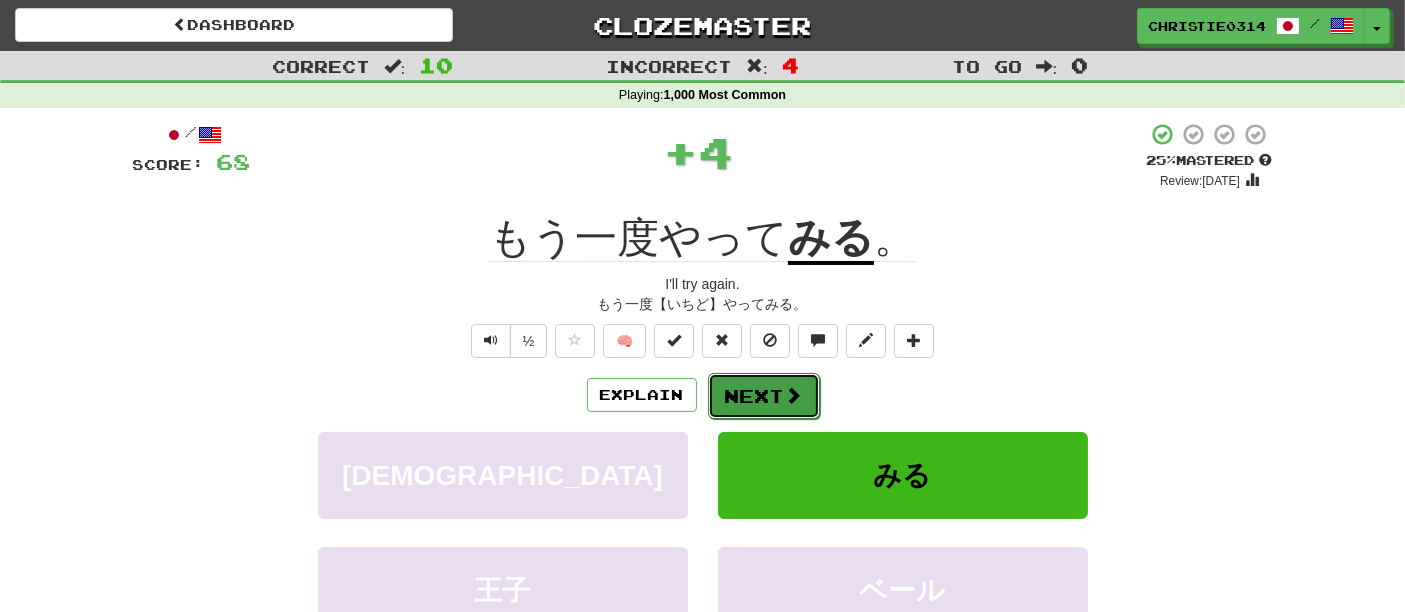 click on "Next" at bounding box center (764, 396) 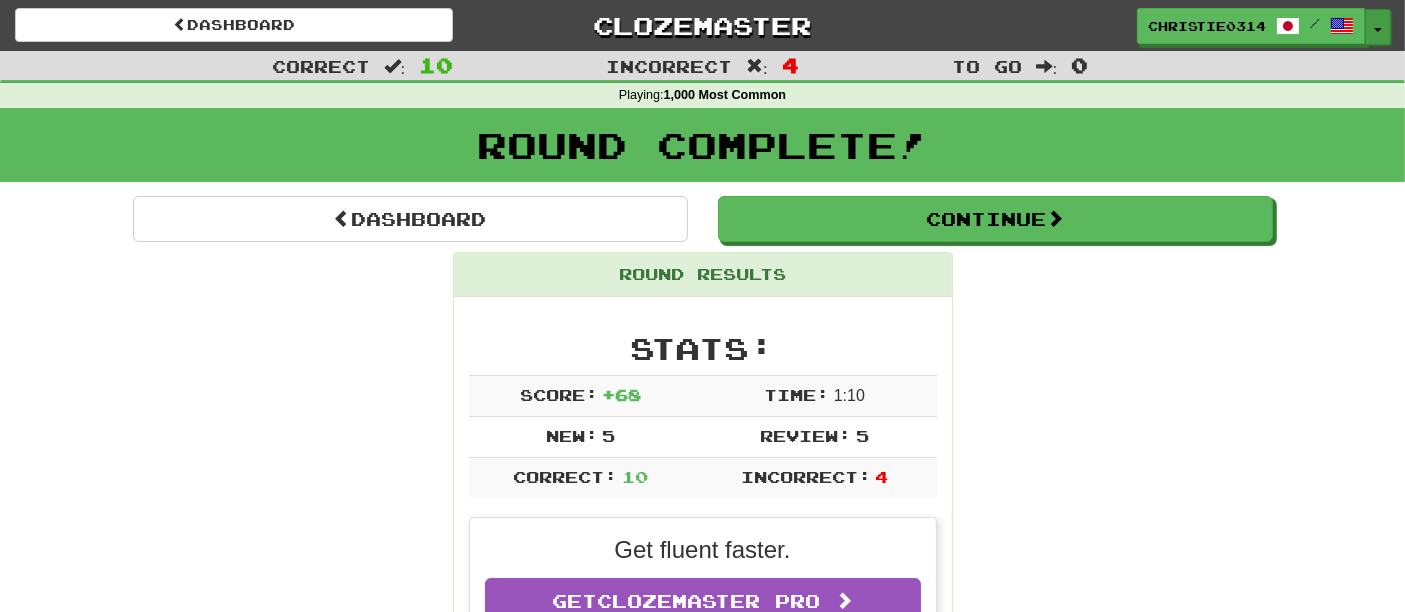 click on "Toggle Dropdown" at bounding box center (1378, 27) 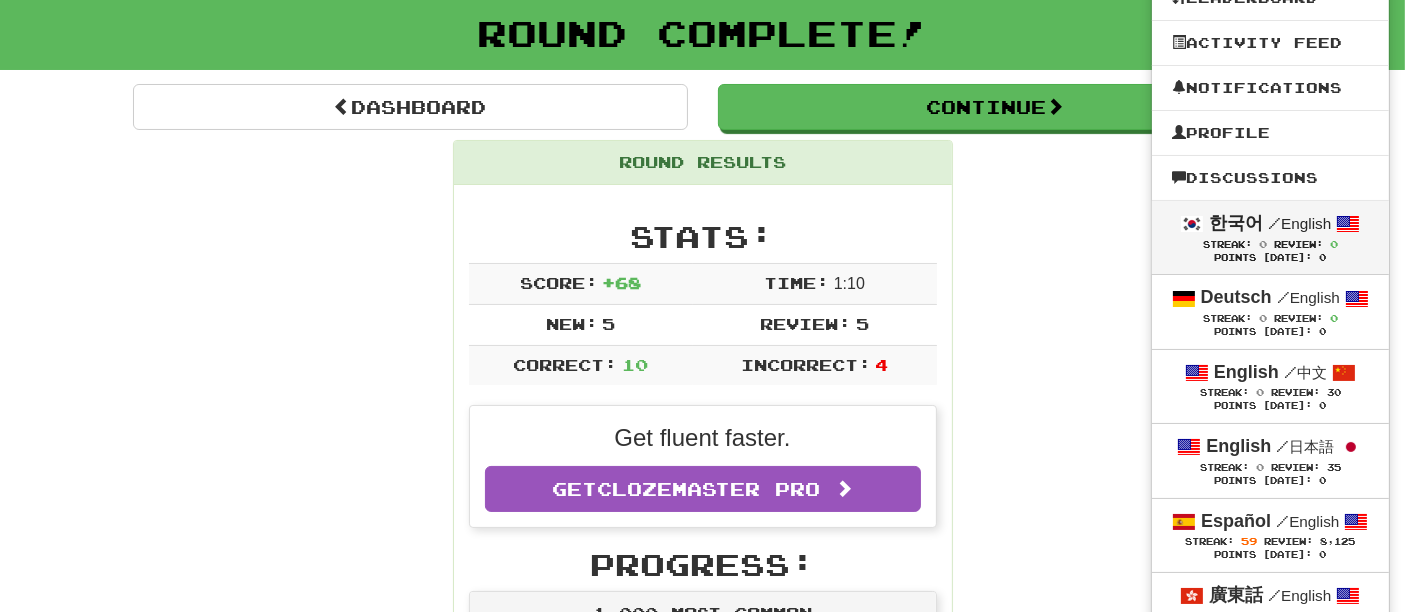 scroll, scrollTop: 222, scrollLeft: 0, axis: vertical 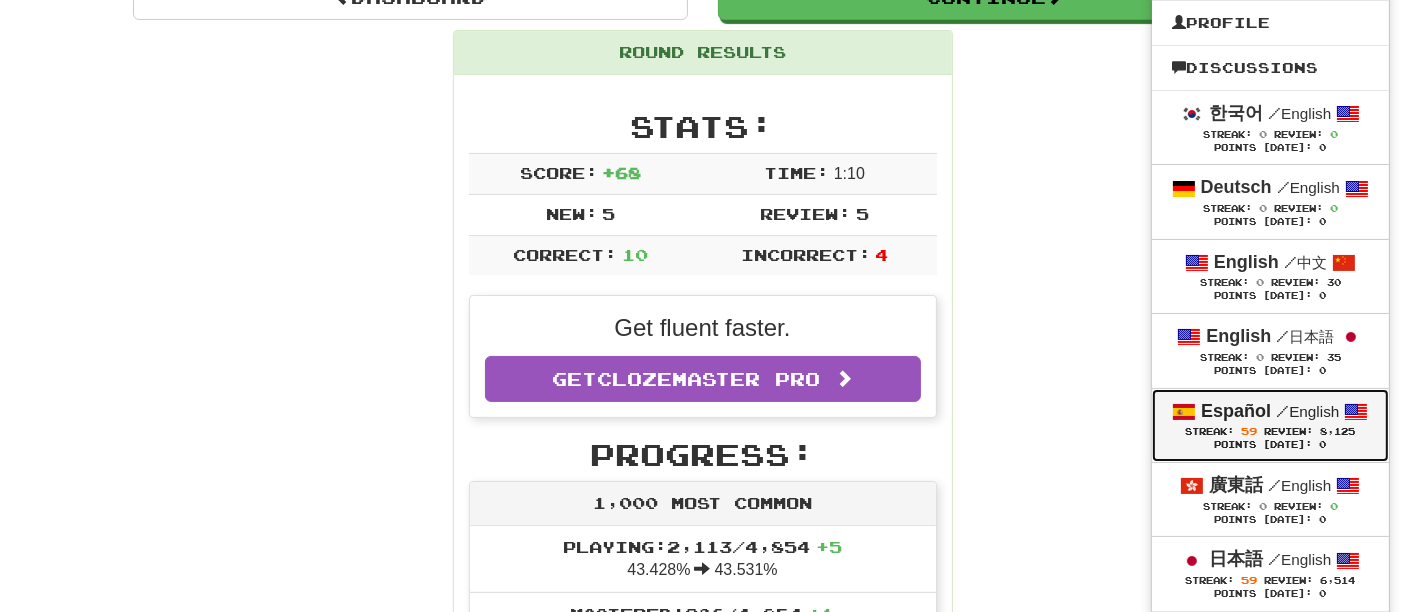 click on "Points [DATE]: 0" at bounding box center (1270, 445) 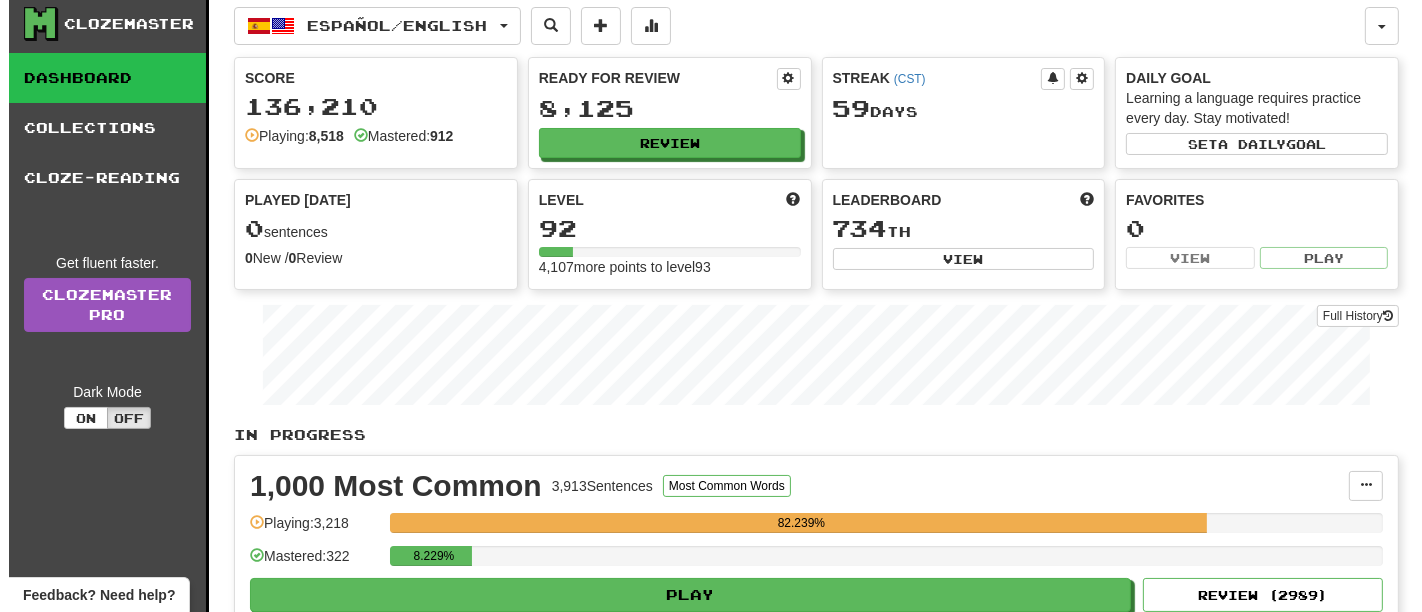 scroll, scrollTop: 222, scrollLeft: 0, axis: vertical 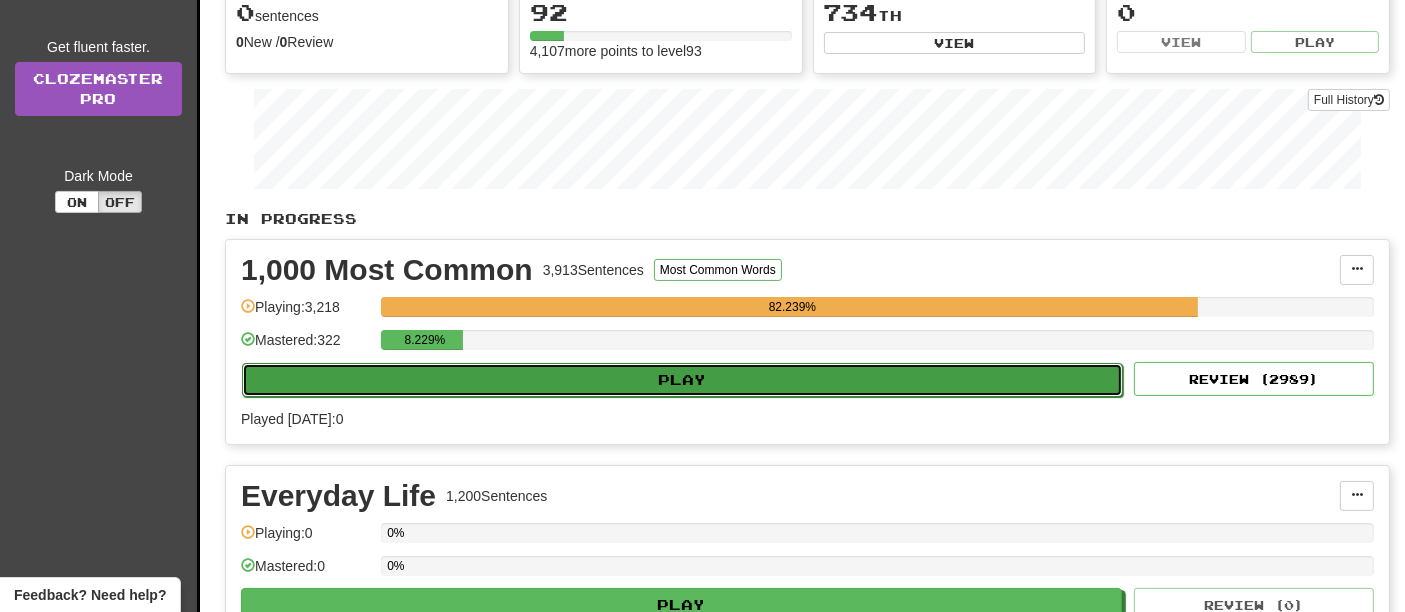 click on "Play" at bounding box center [682, 380] 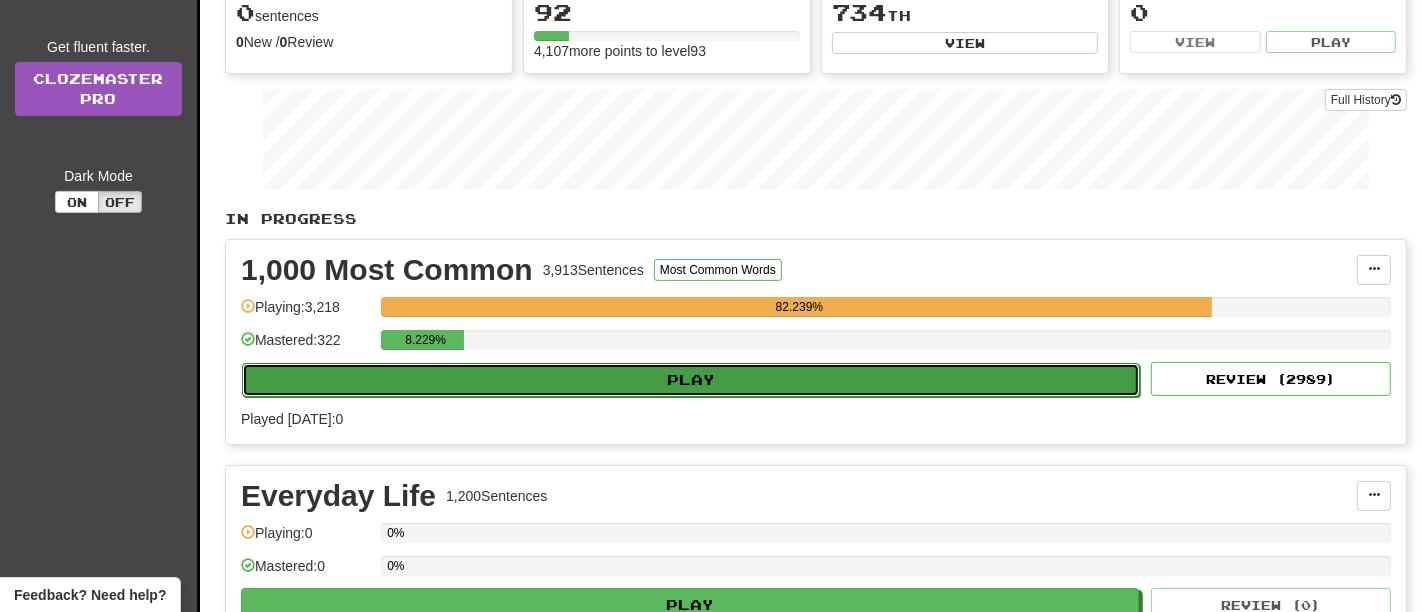 select on "**" 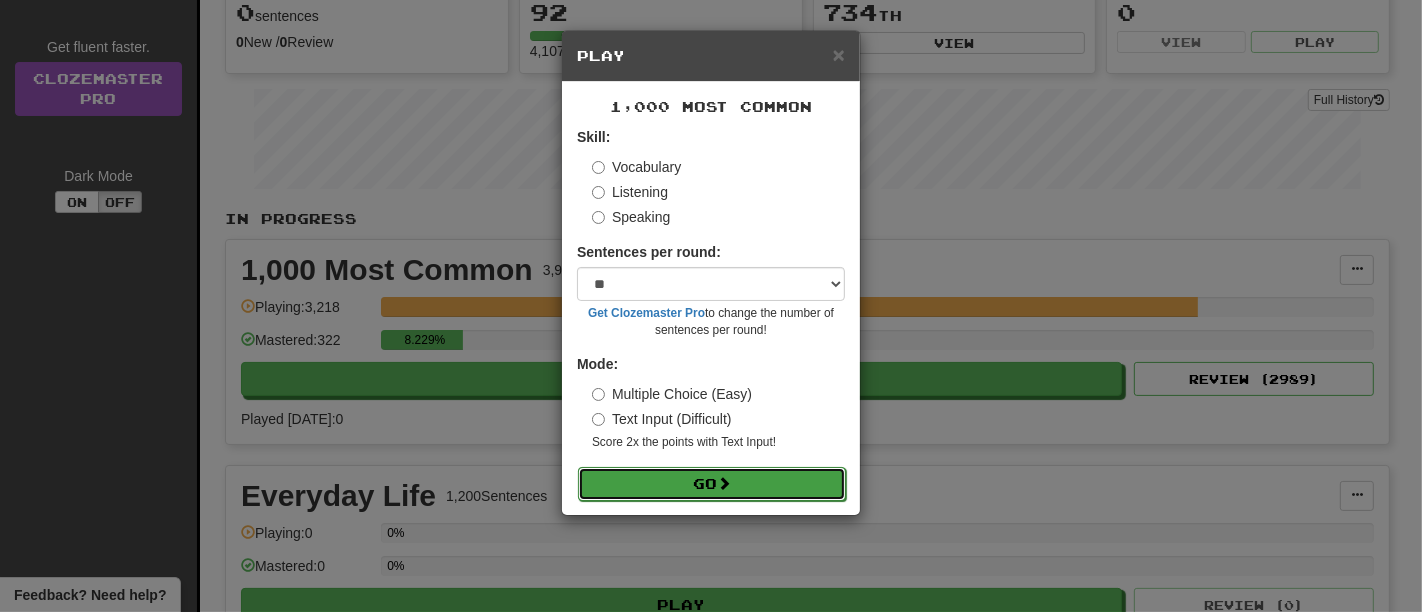 click on "Go" at bounding box center (712, 484) 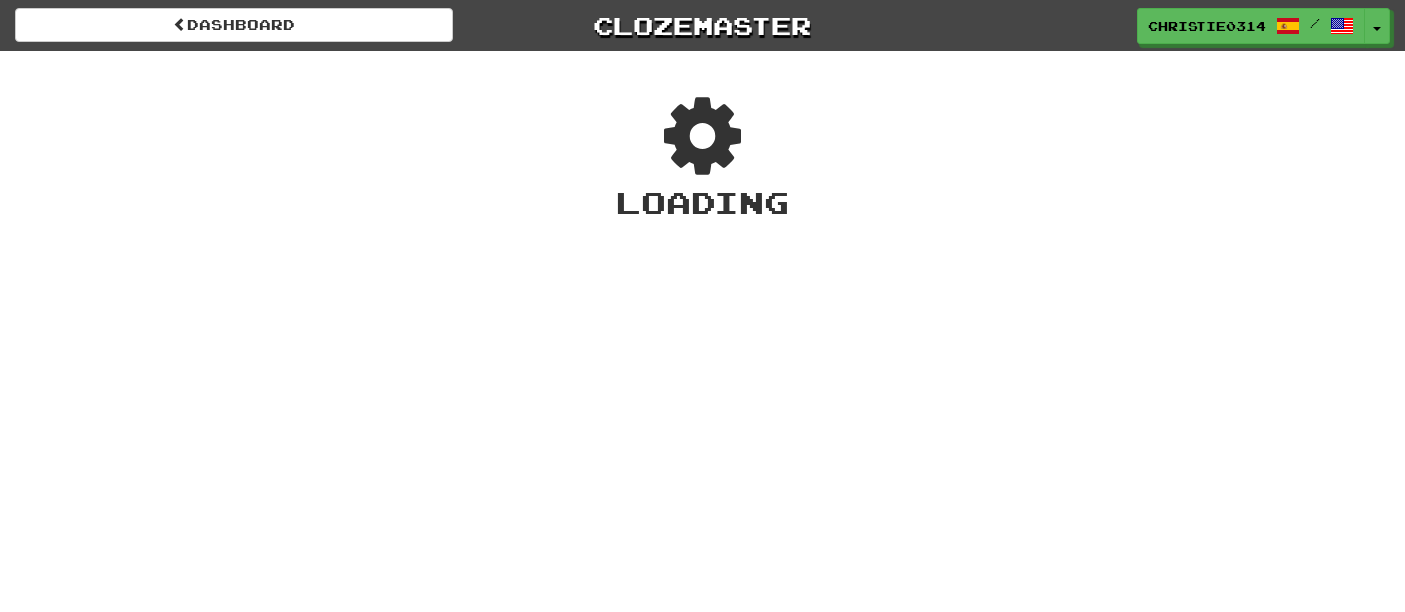 scroll, scrollTop: 0, scrollLeft: 0, axis: both 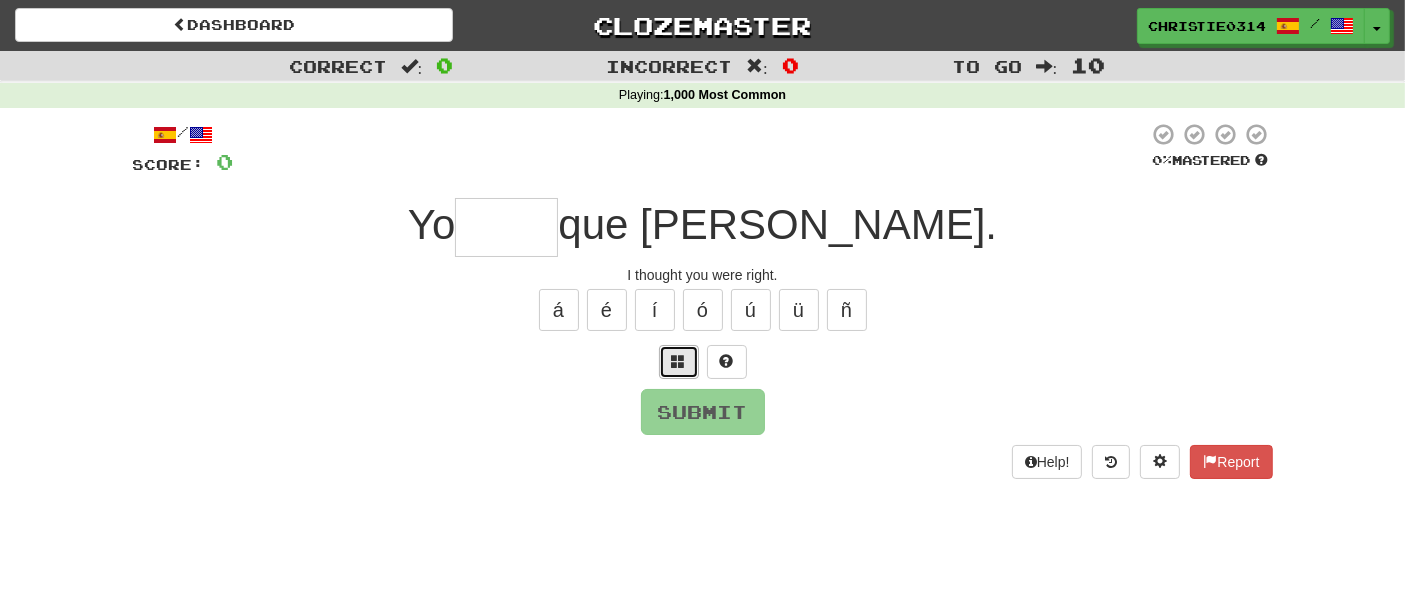 click at bounding box center (679, 362) 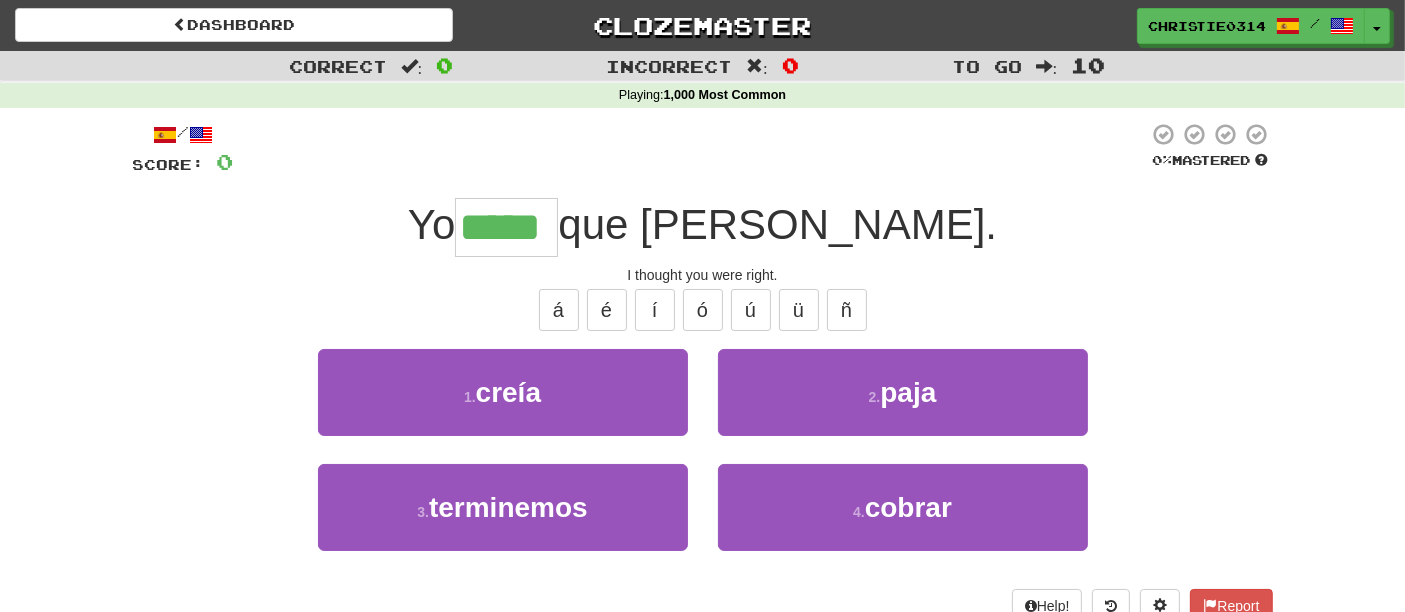 type on "*****" 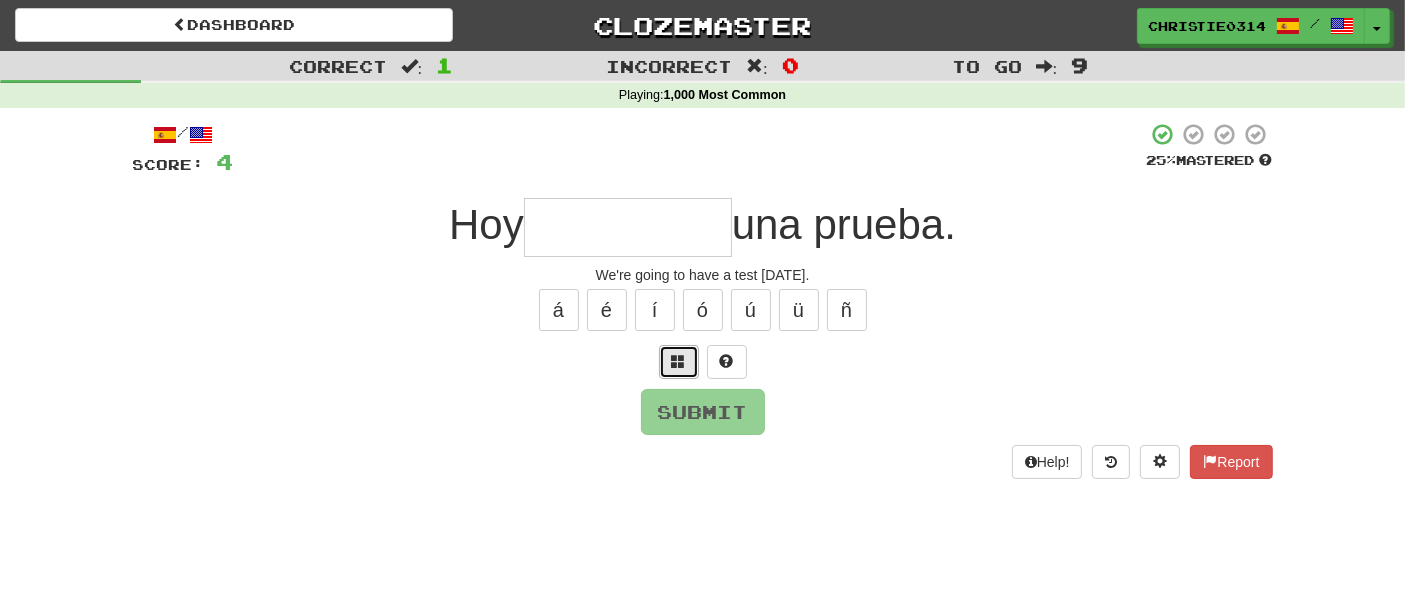 click at bounding box center (679, 362) 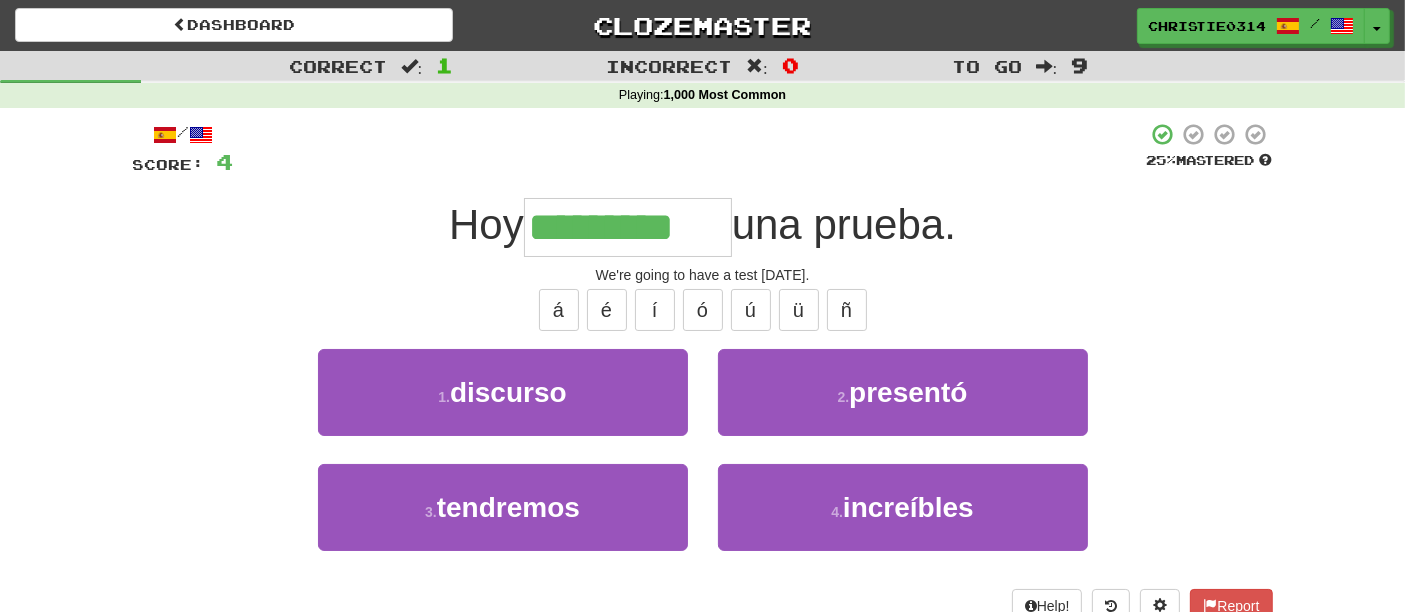 type on "*********" 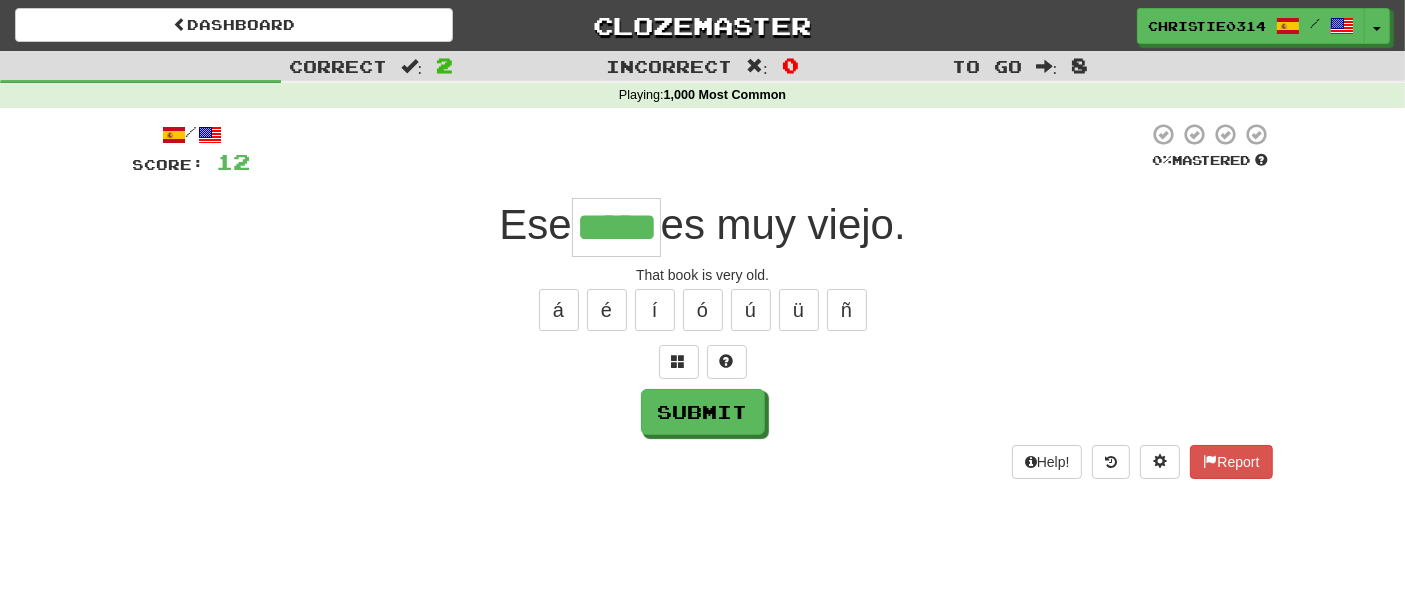 type on "*****" 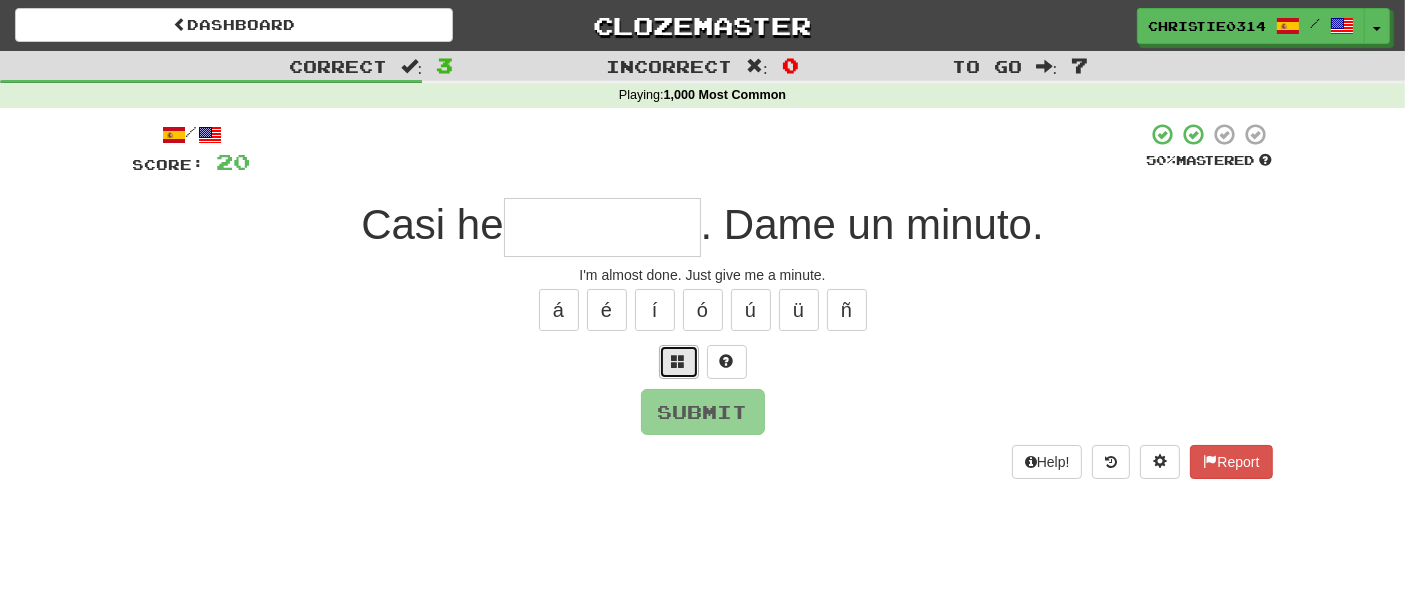 click at bounding box center (679, 362) 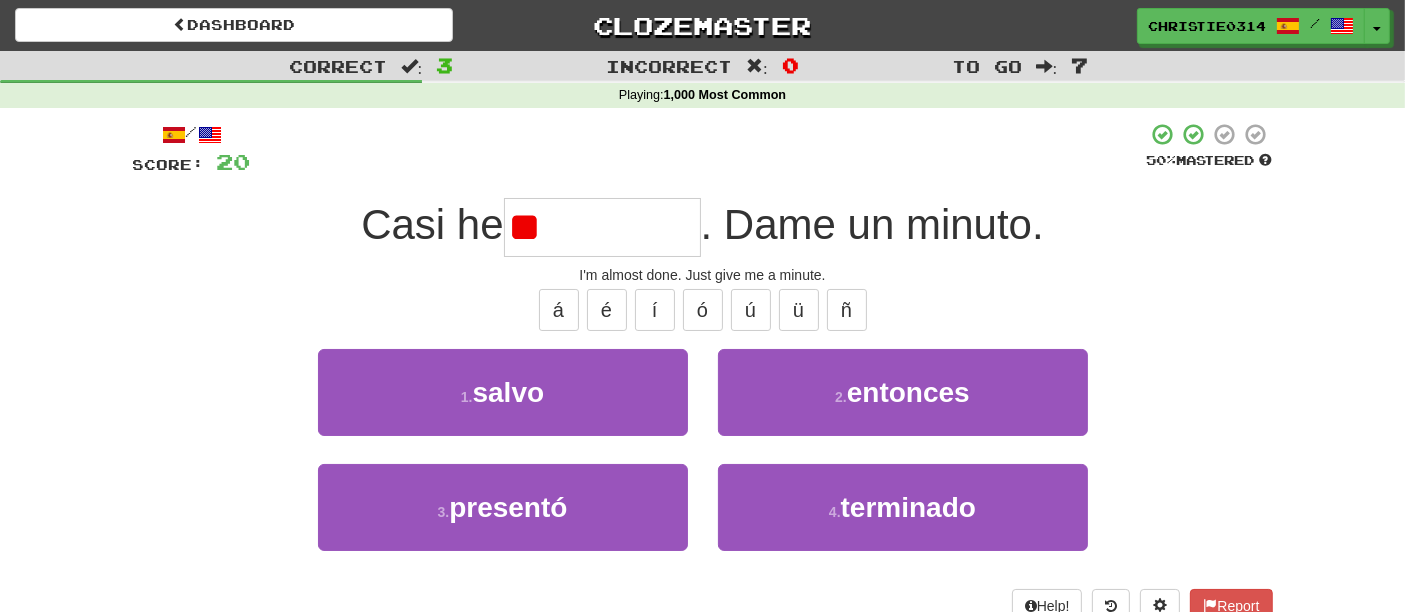 type on "*" 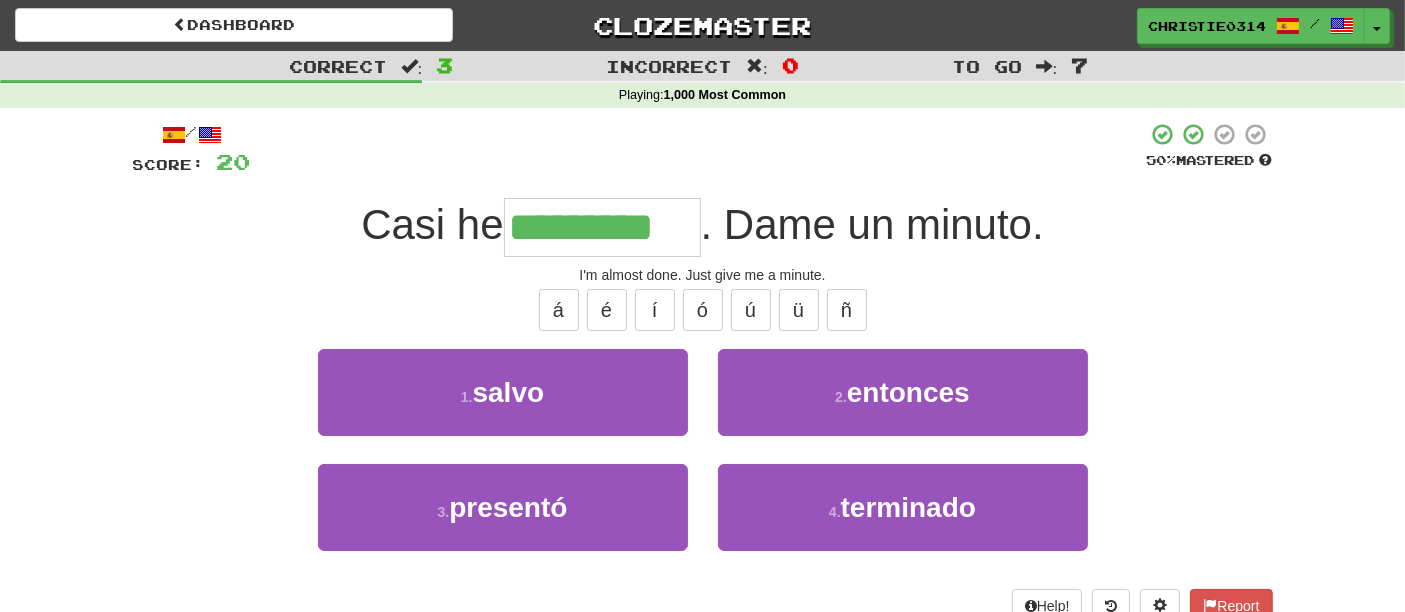 type on "*********" 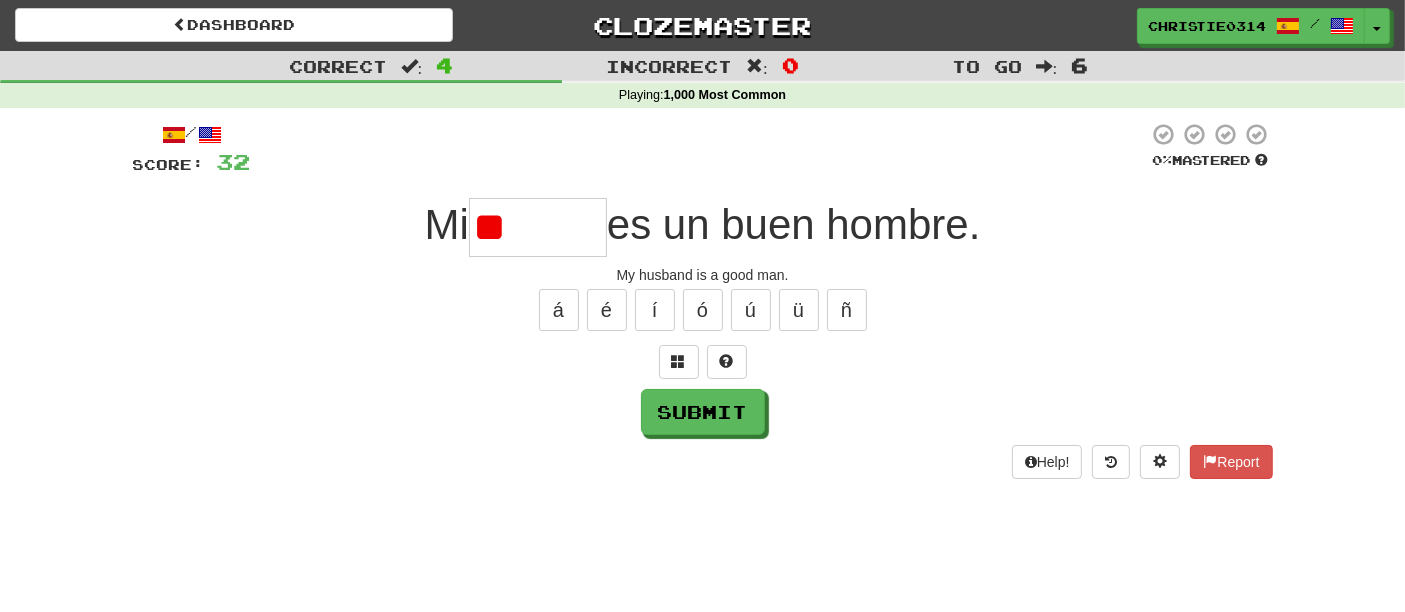 type on "*" 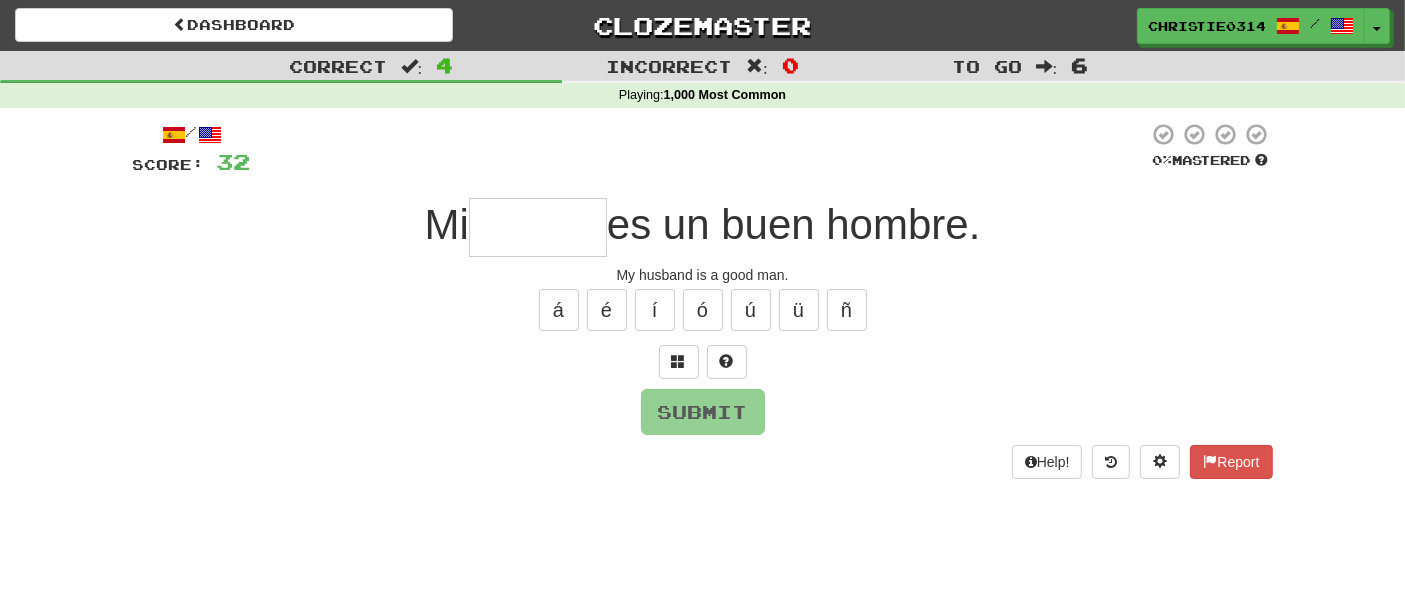 click at bounding box center (703, 362) 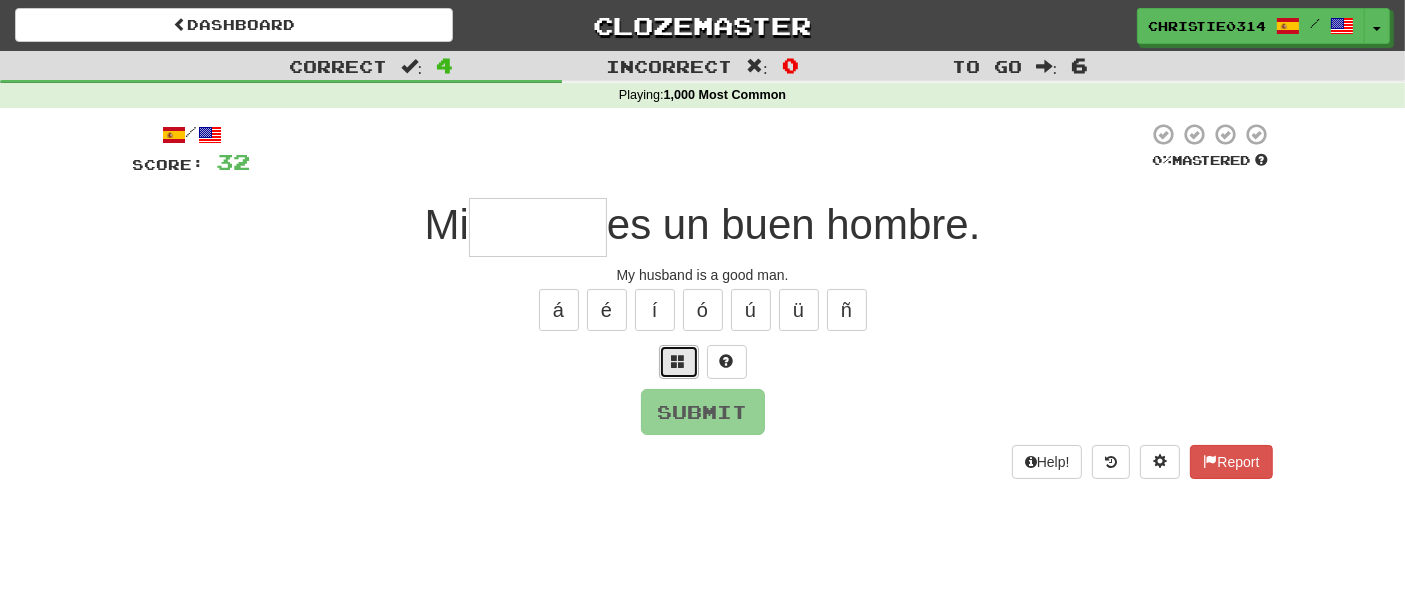 click at bounding box center [679, 362] 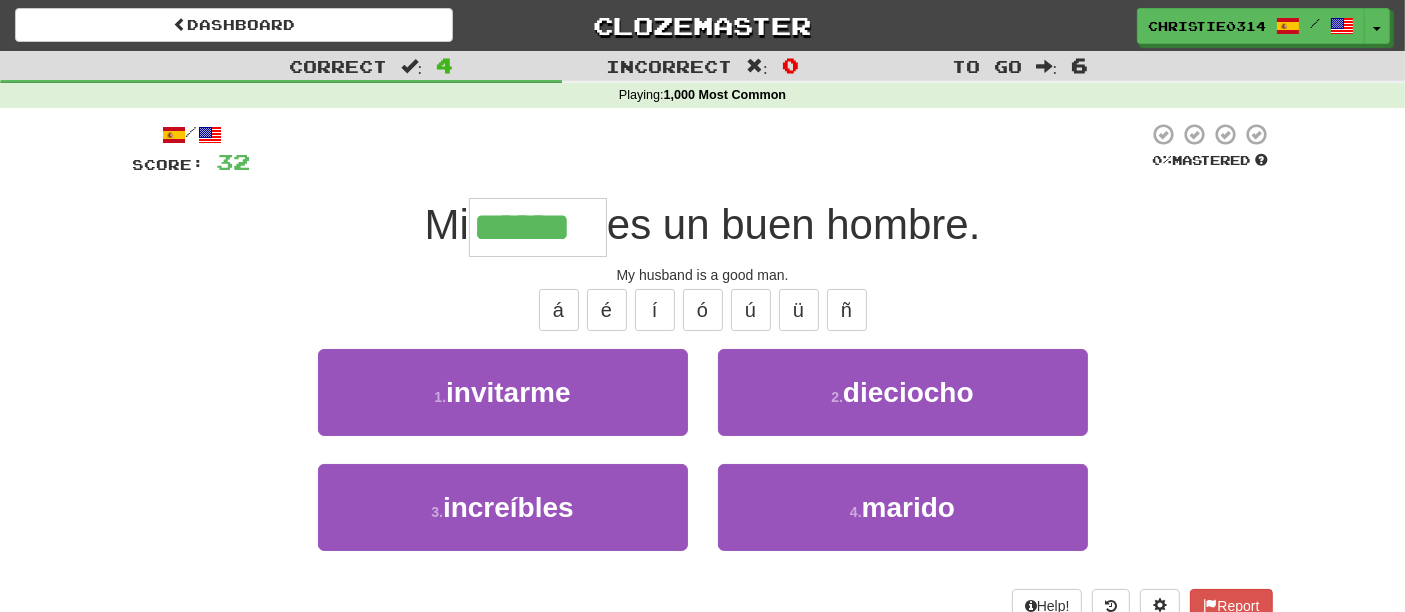 type on "******" 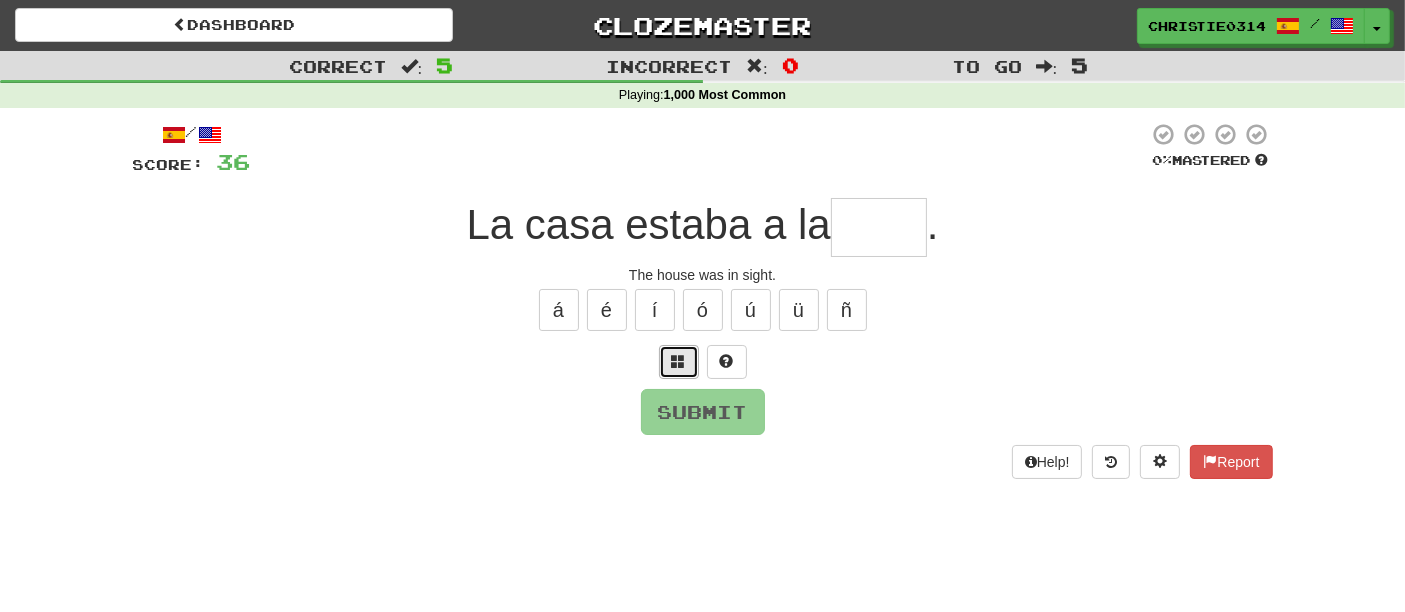 click at bounding box center (679, 362) 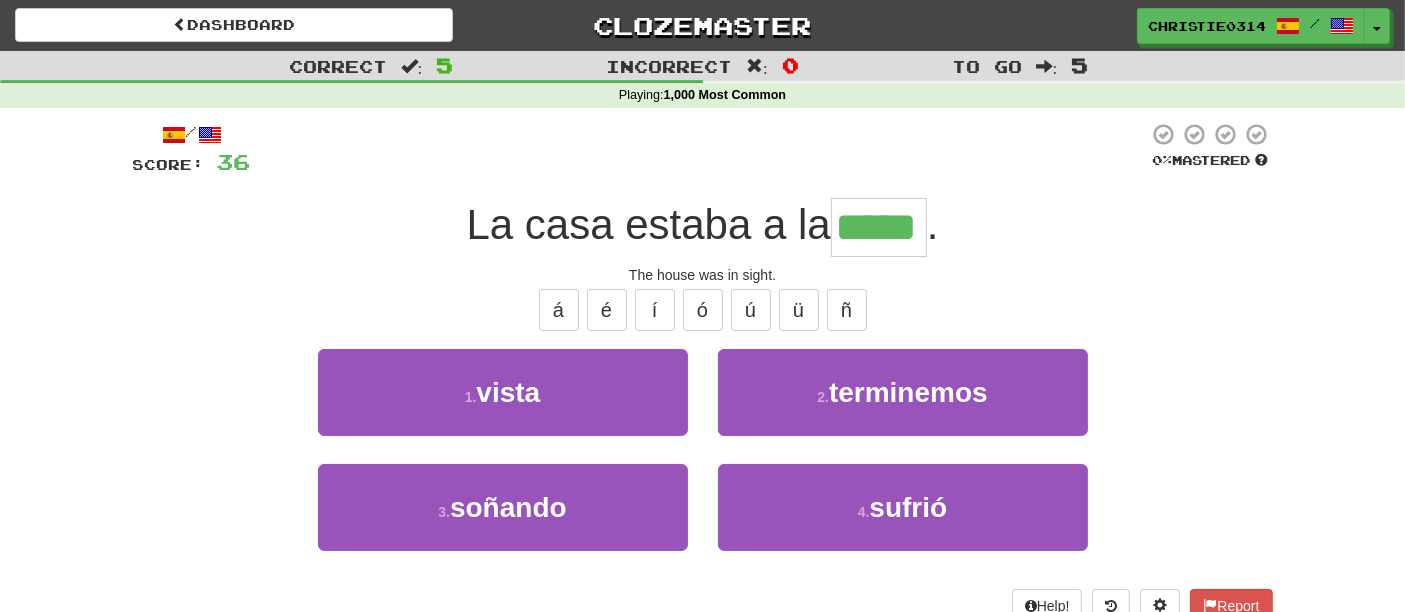 type on "*****" 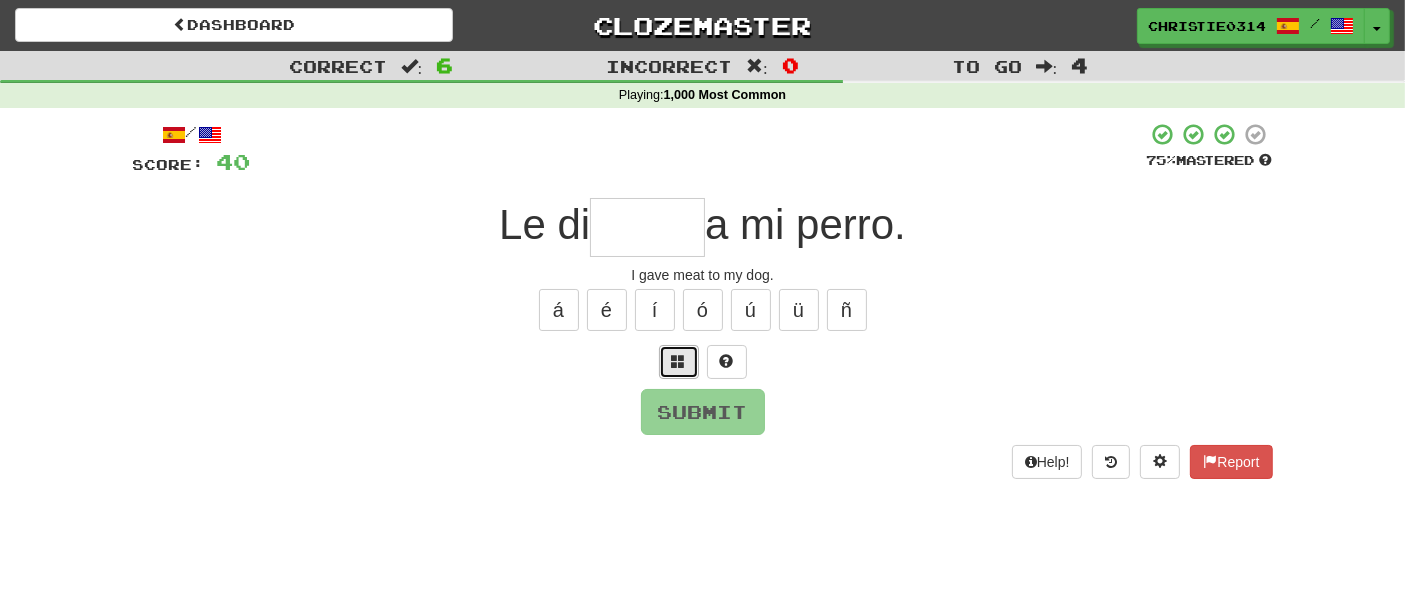 click at bounding box center [679, 362] 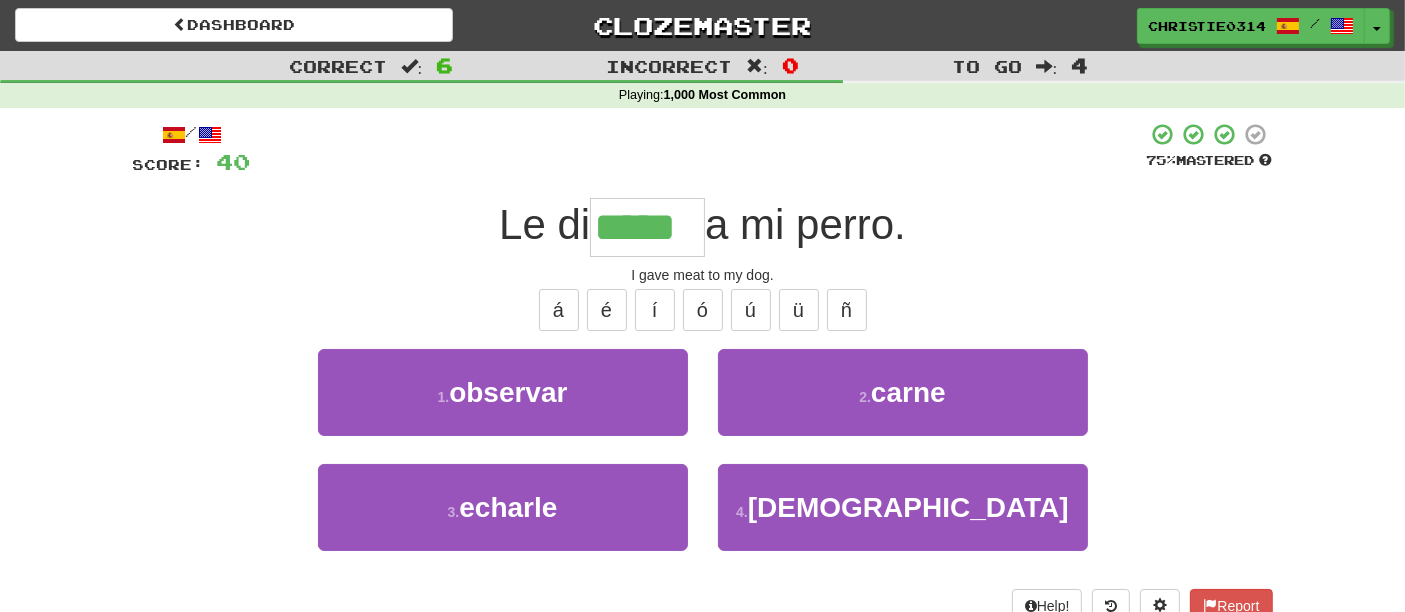 type on "*****" 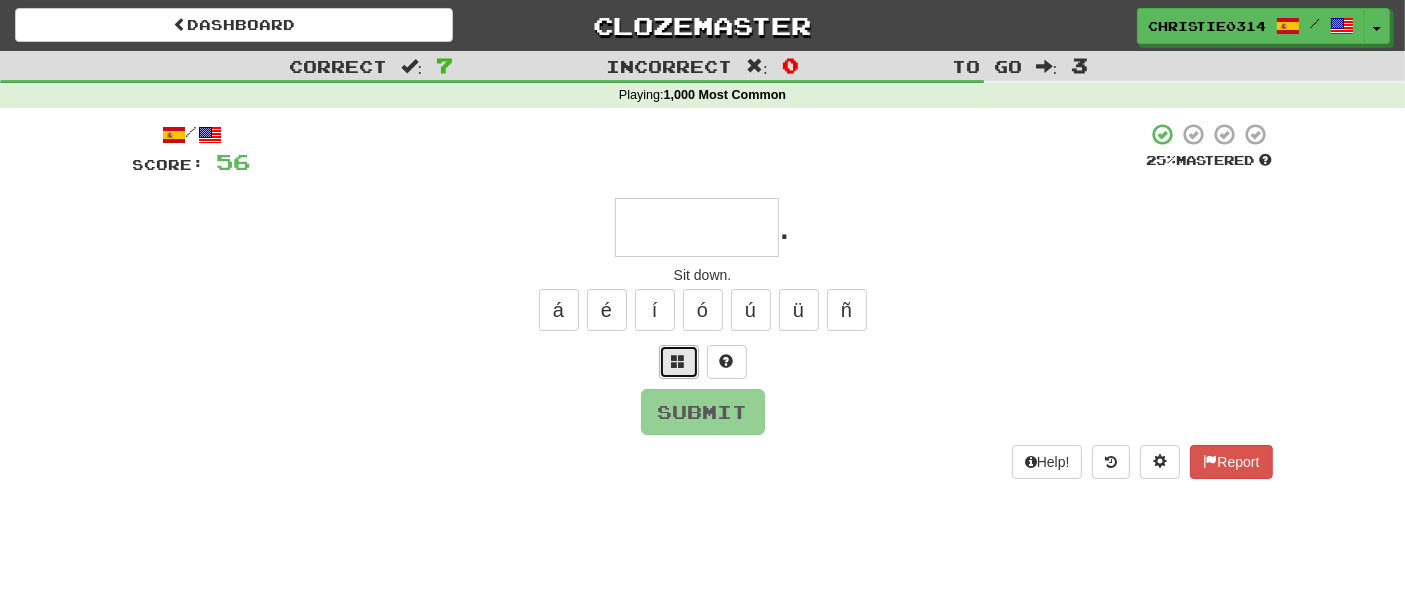 click at bounding box center [679, 362] 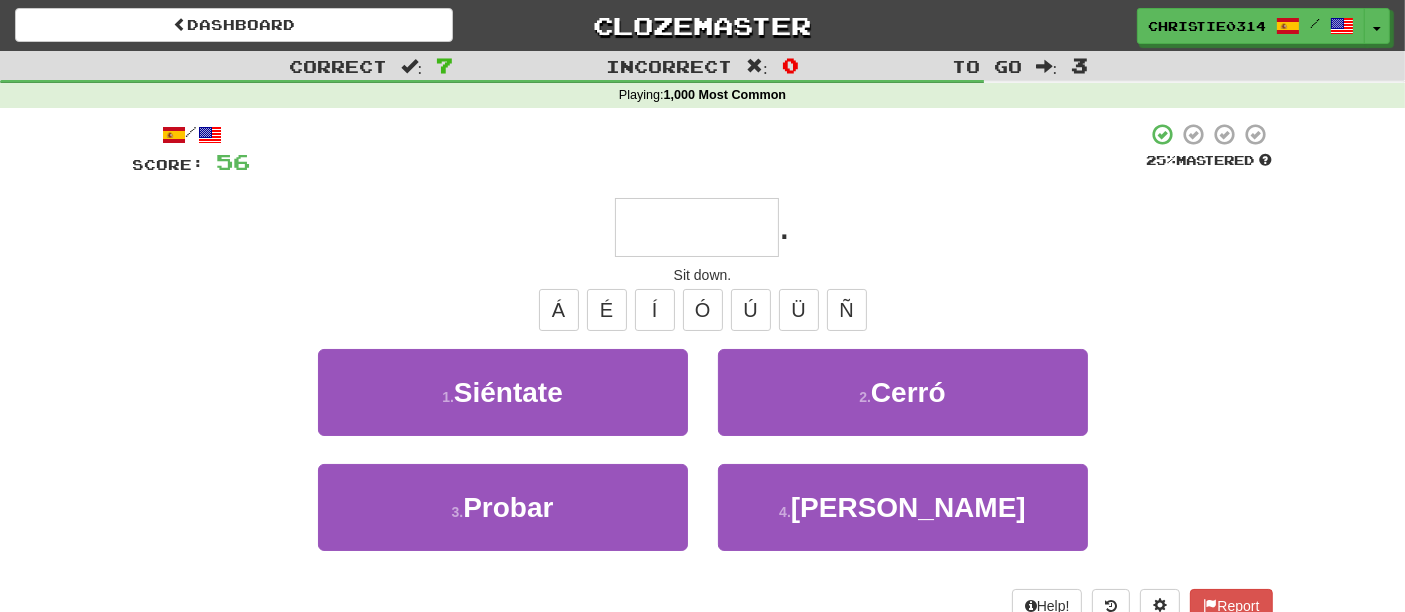type on "*" 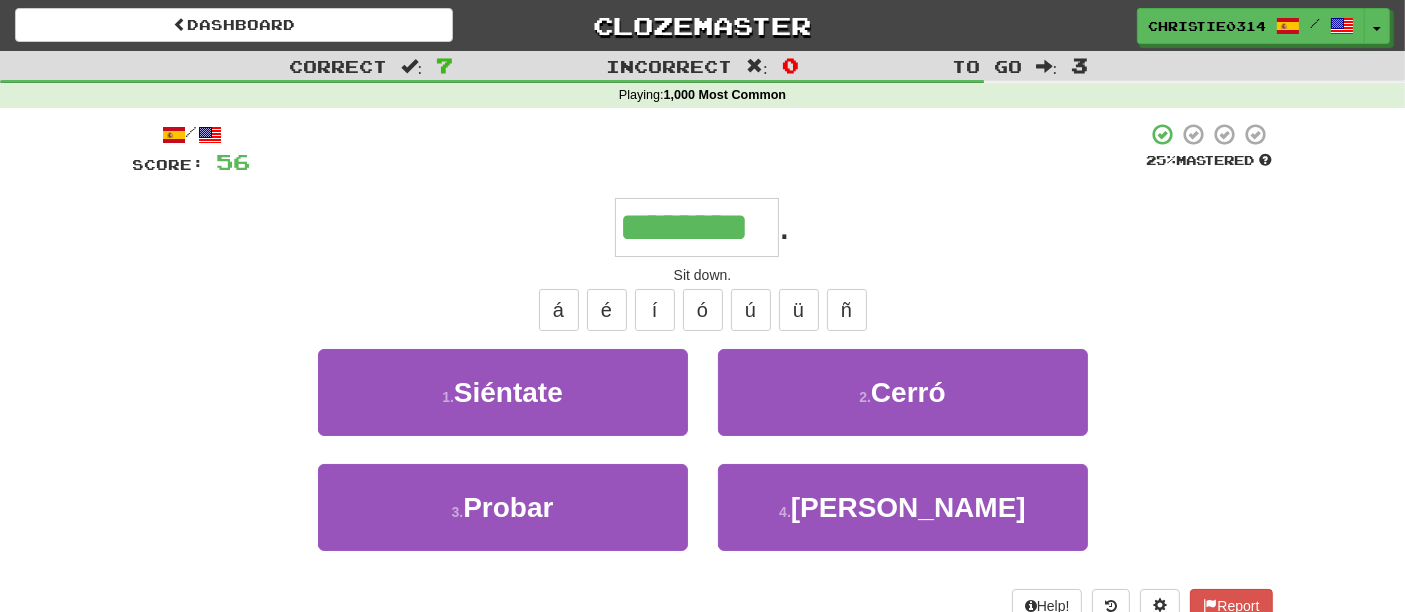 type on "********" 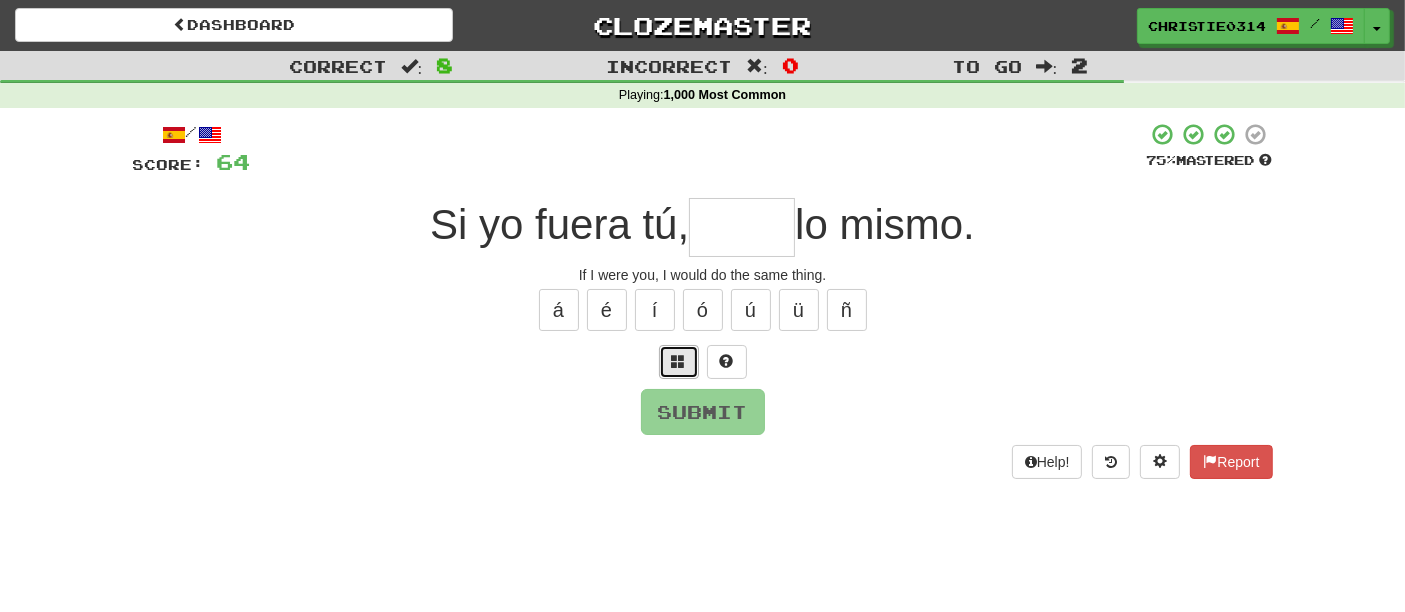 click at bounding box center (679, 362) 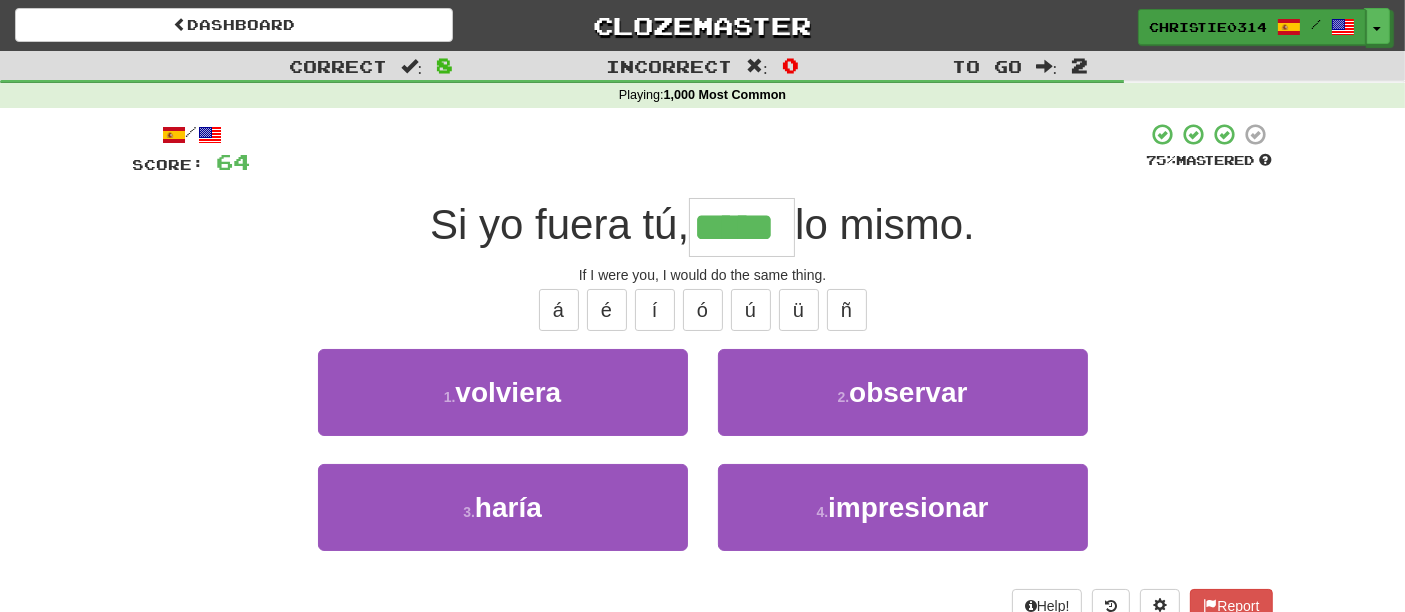 type on "*****" 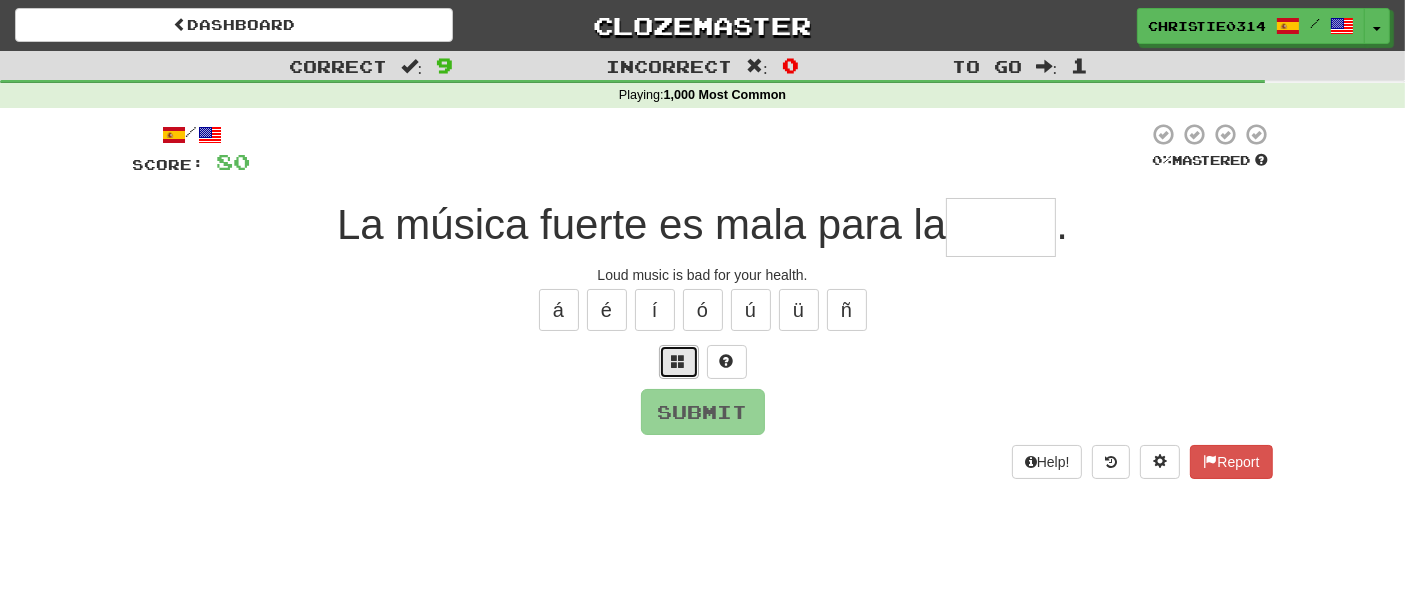 click at bounding box center (679, 362) 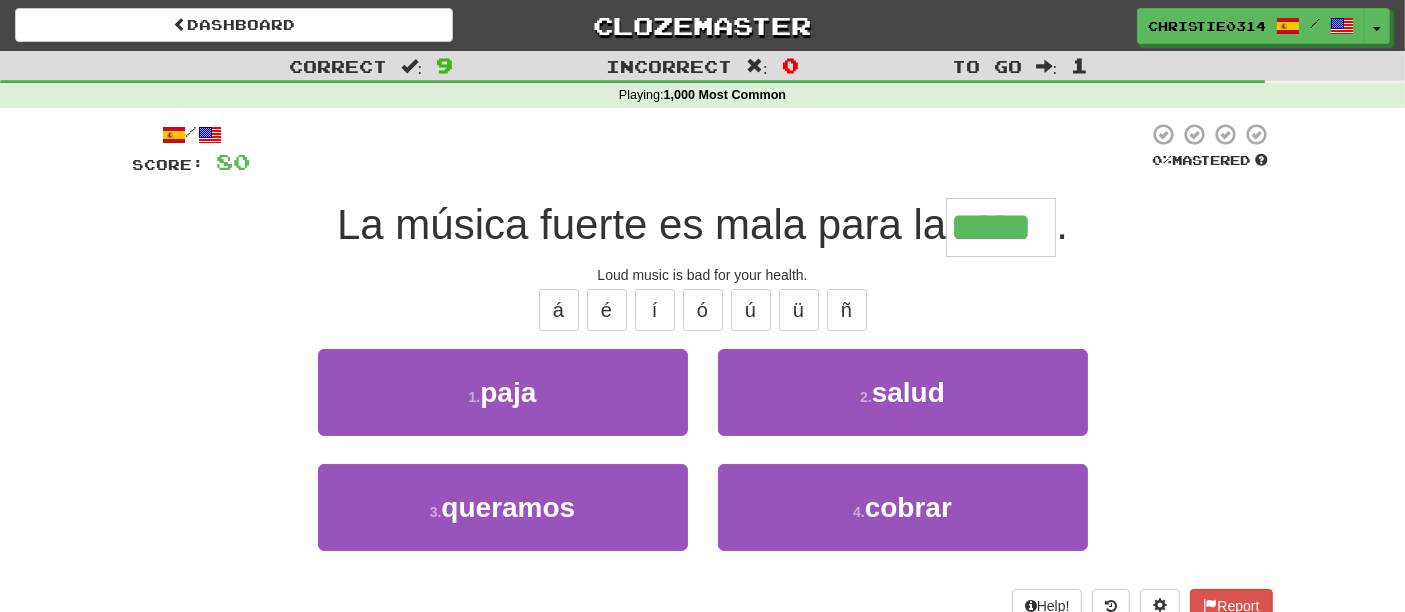 type on "*****" 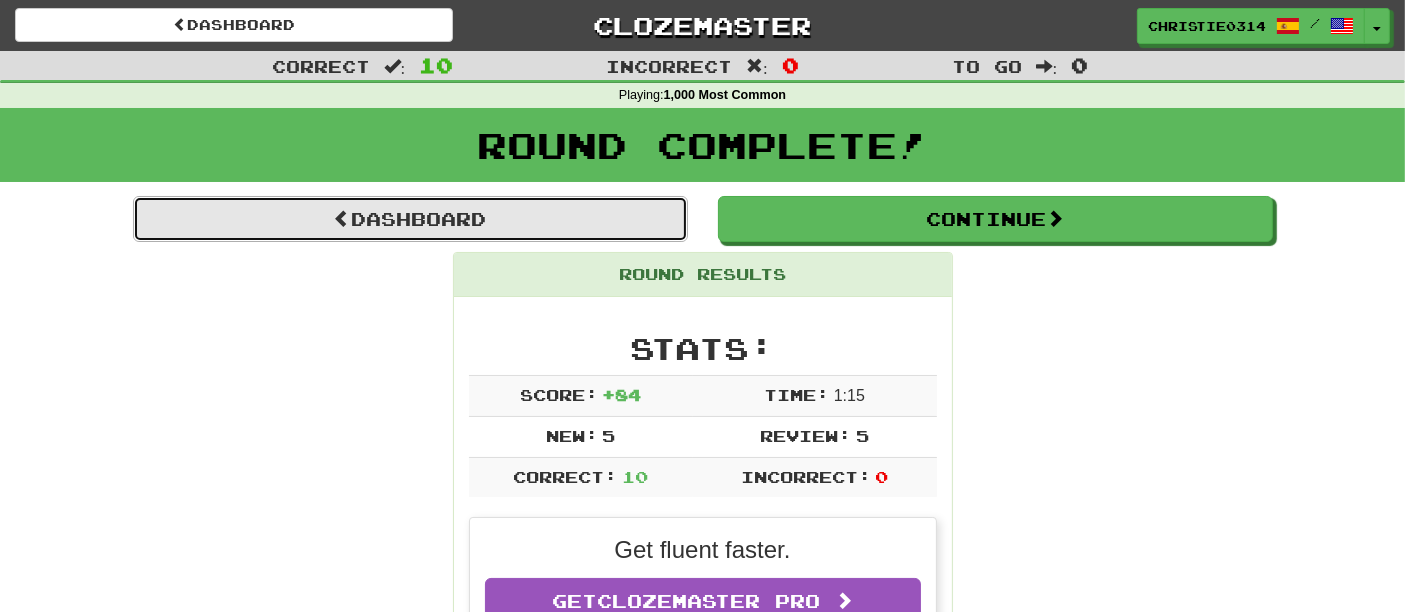 click on "Dashboard" at bounding box center [410, 219] 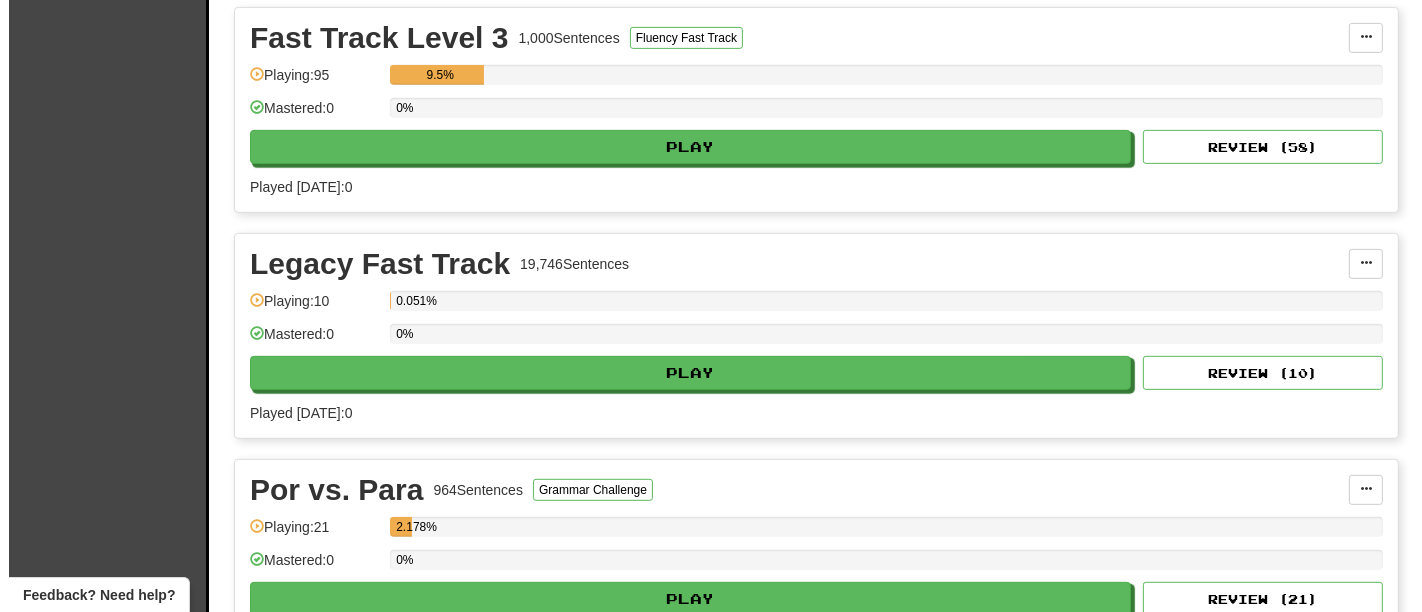 scroll, scrollTop: 888, scrollLeft: 0, axis: vertical 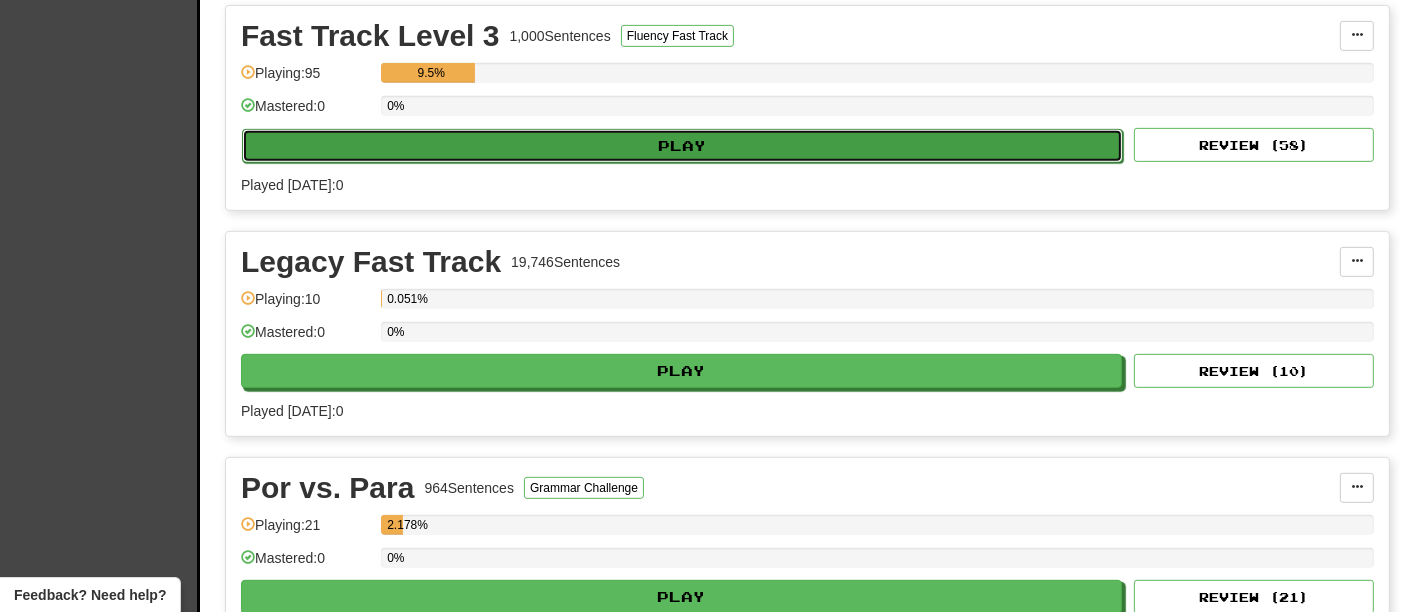 click on "Play" at bounding box center [682, 146] 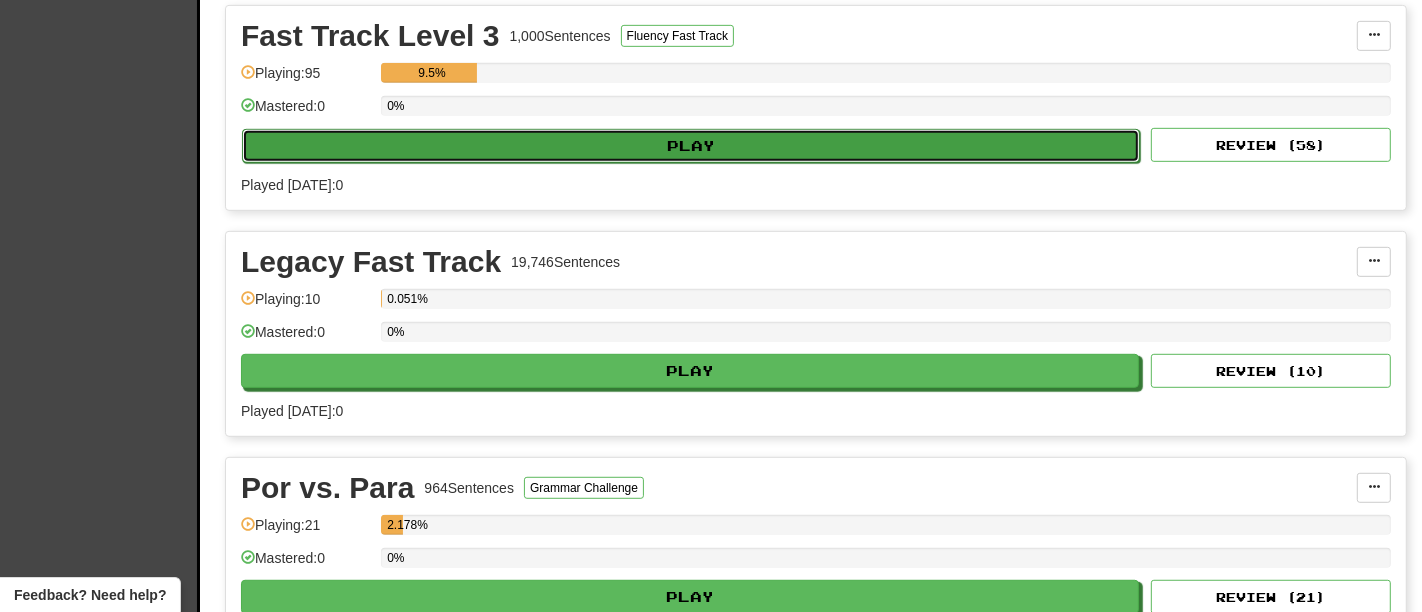 select on "**" 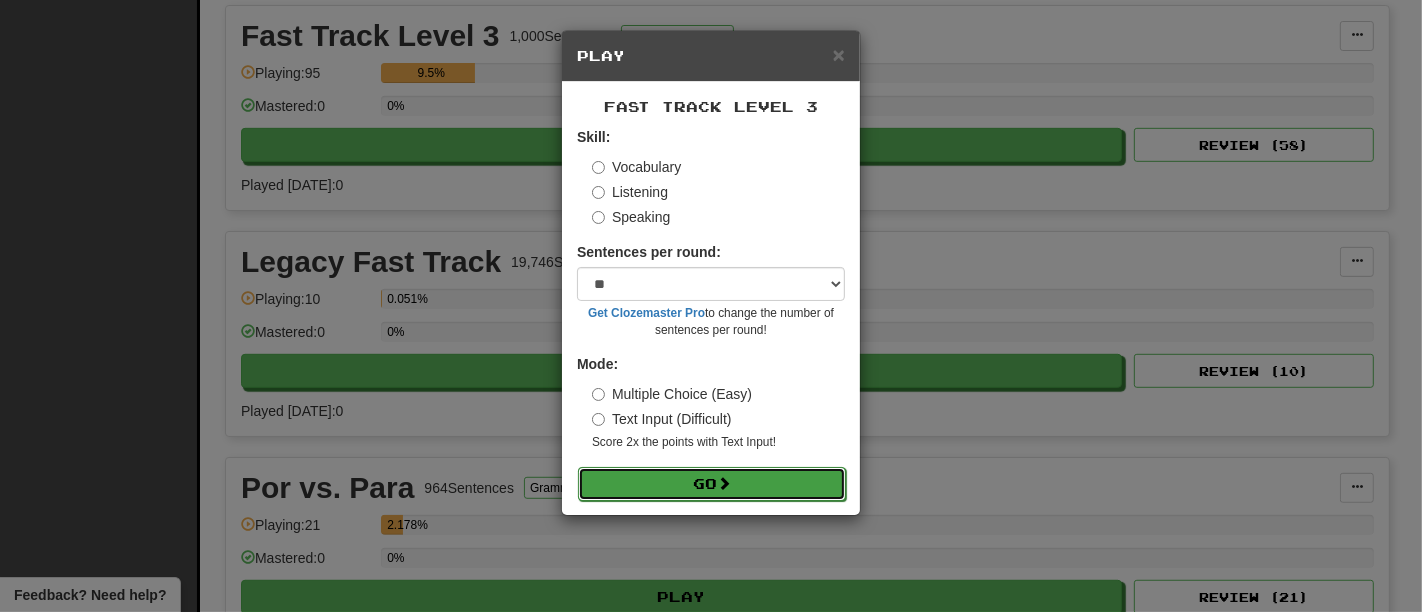 click on "Go" at bounding box center (712, 484) 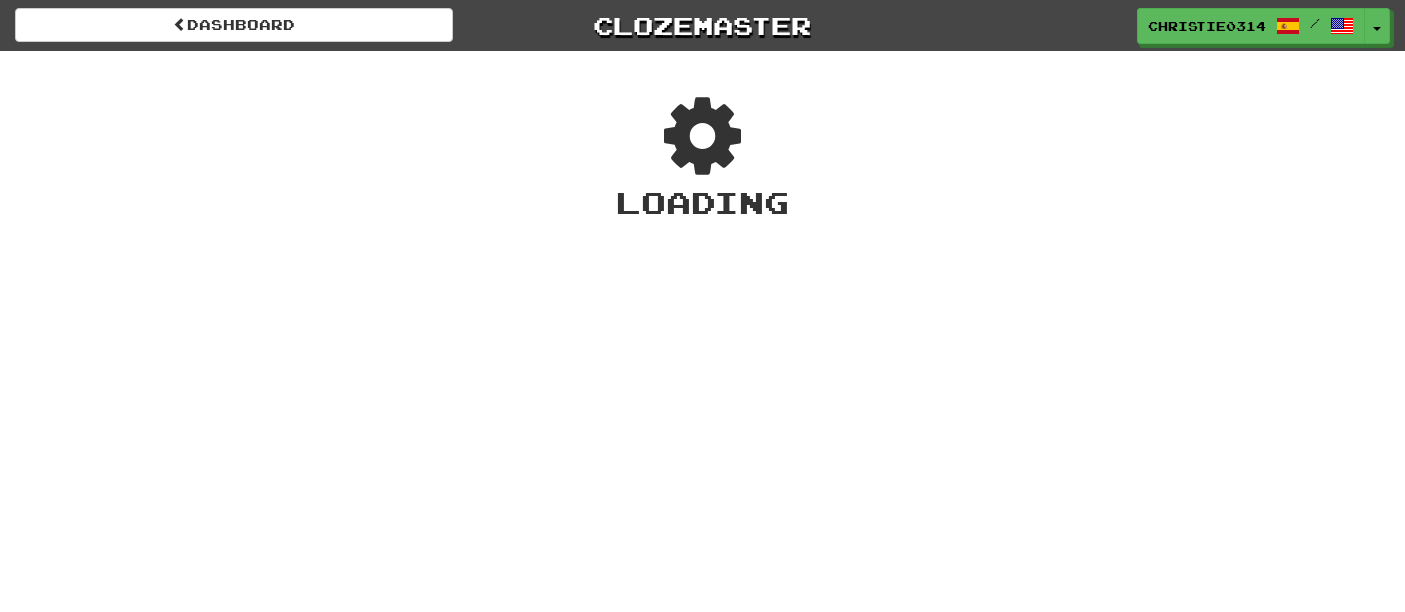scroll, scrollTop: 0, scrollLeft: 0, axis: both 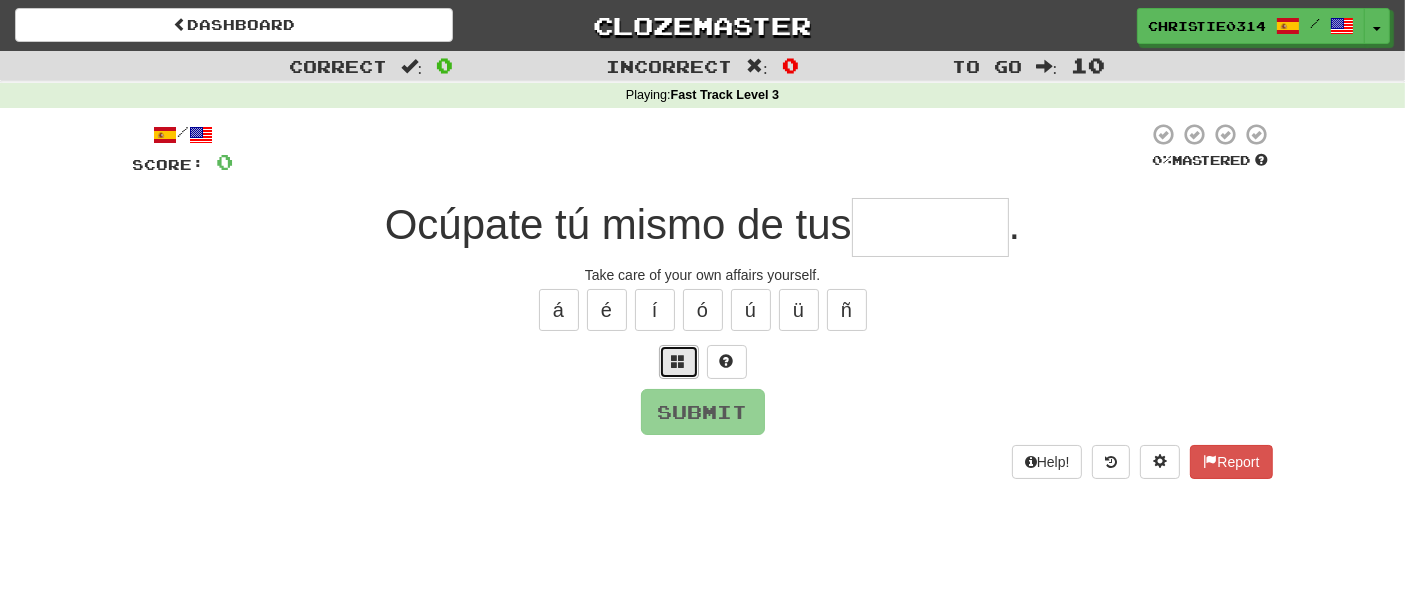 click at bounding box center [679, 362] 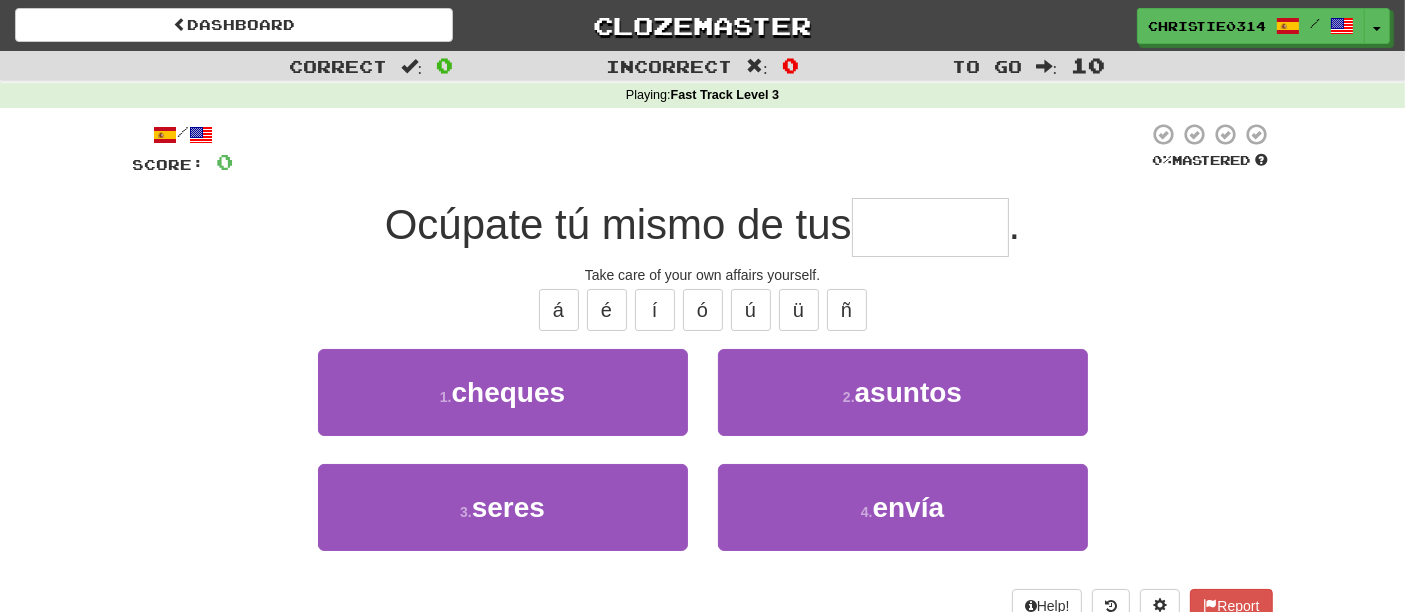 type on "*" 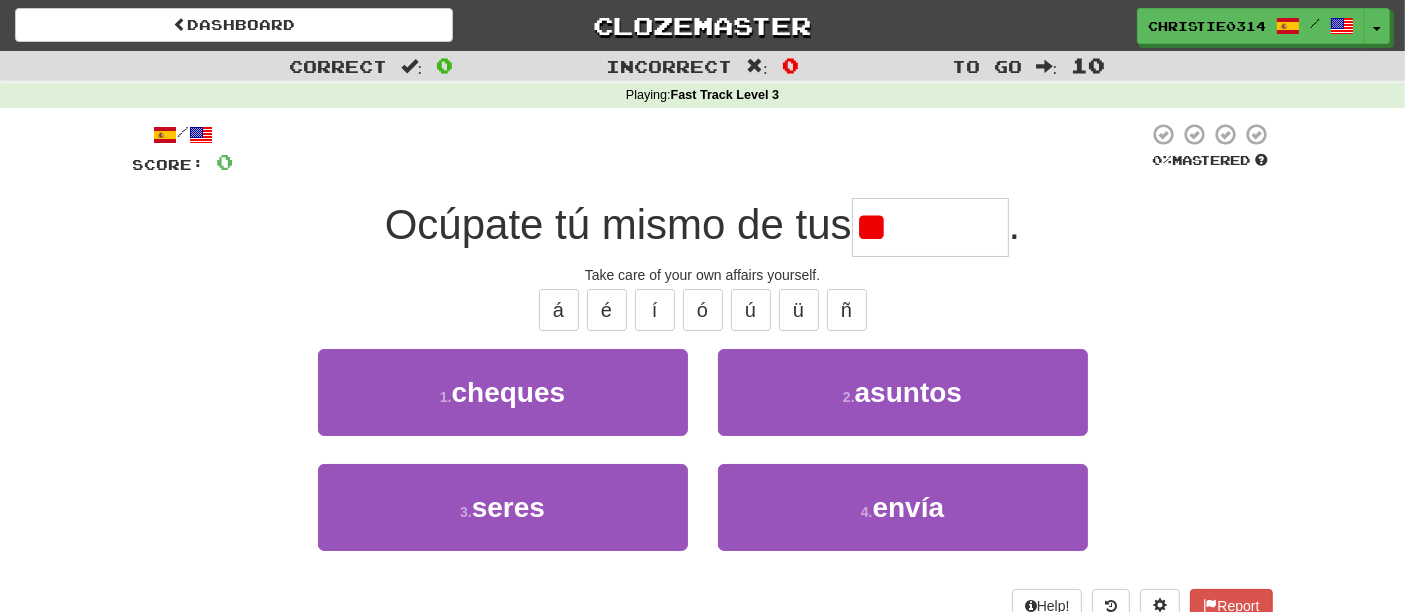 type on "*" 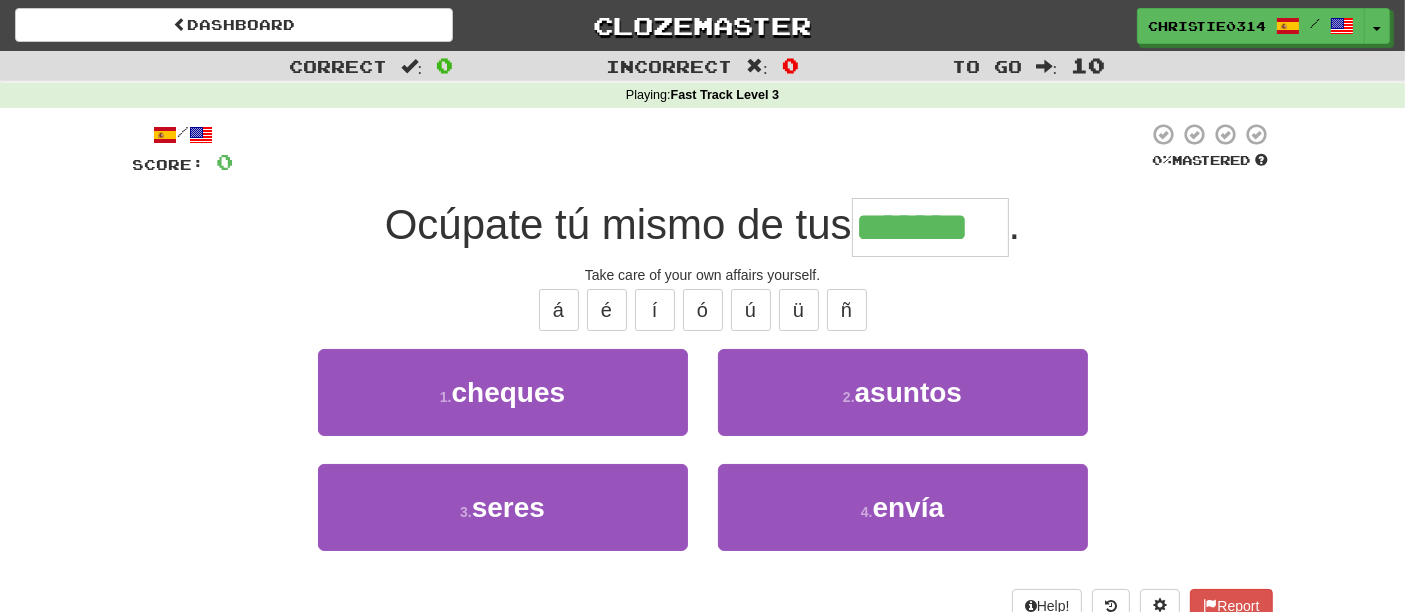 type on "*******" 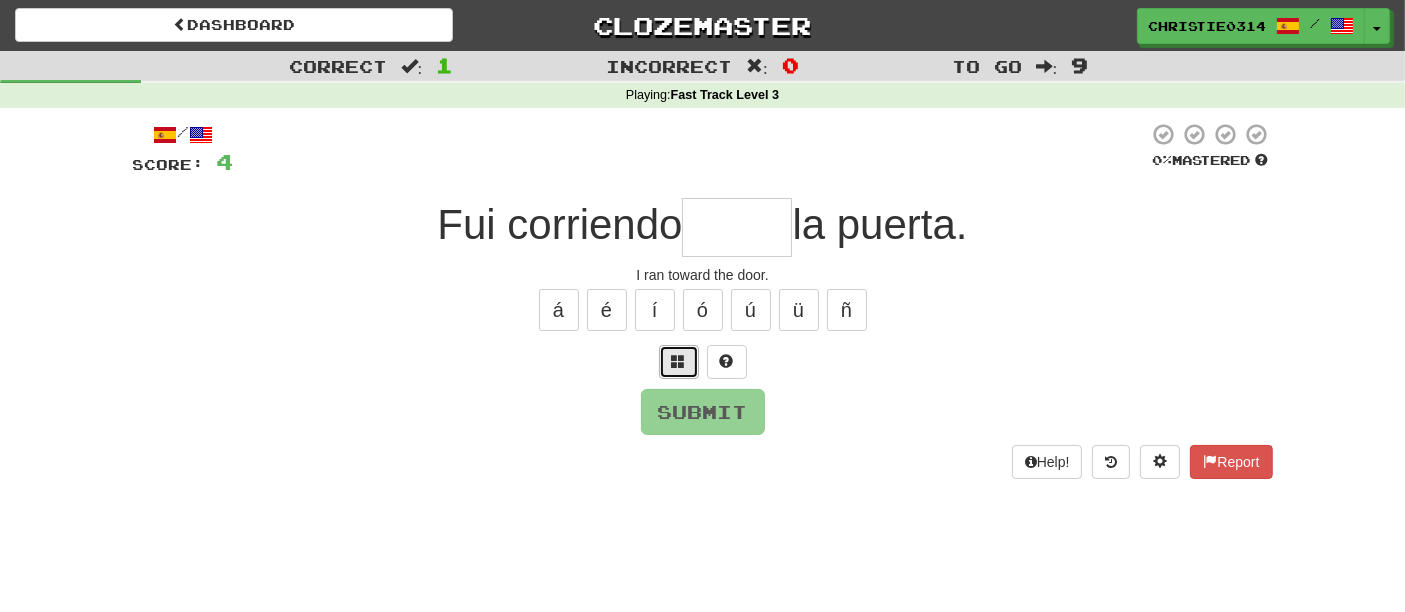 click at bounding box center [679, 361] 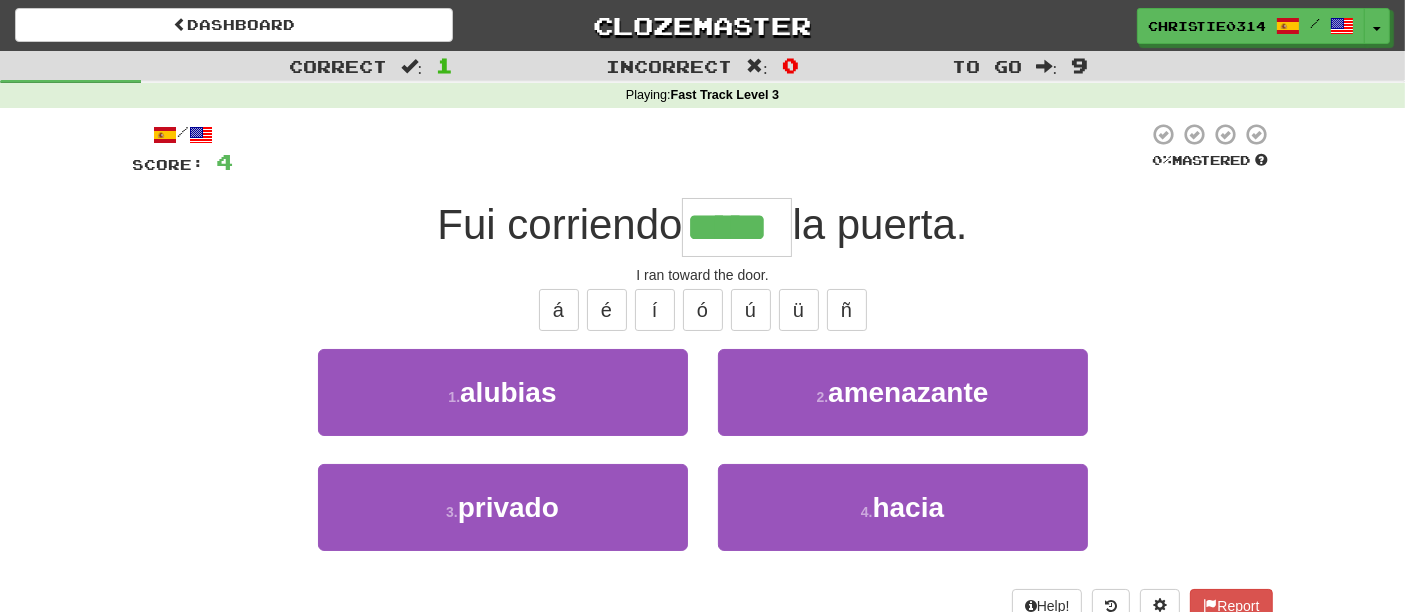 type on "*****" 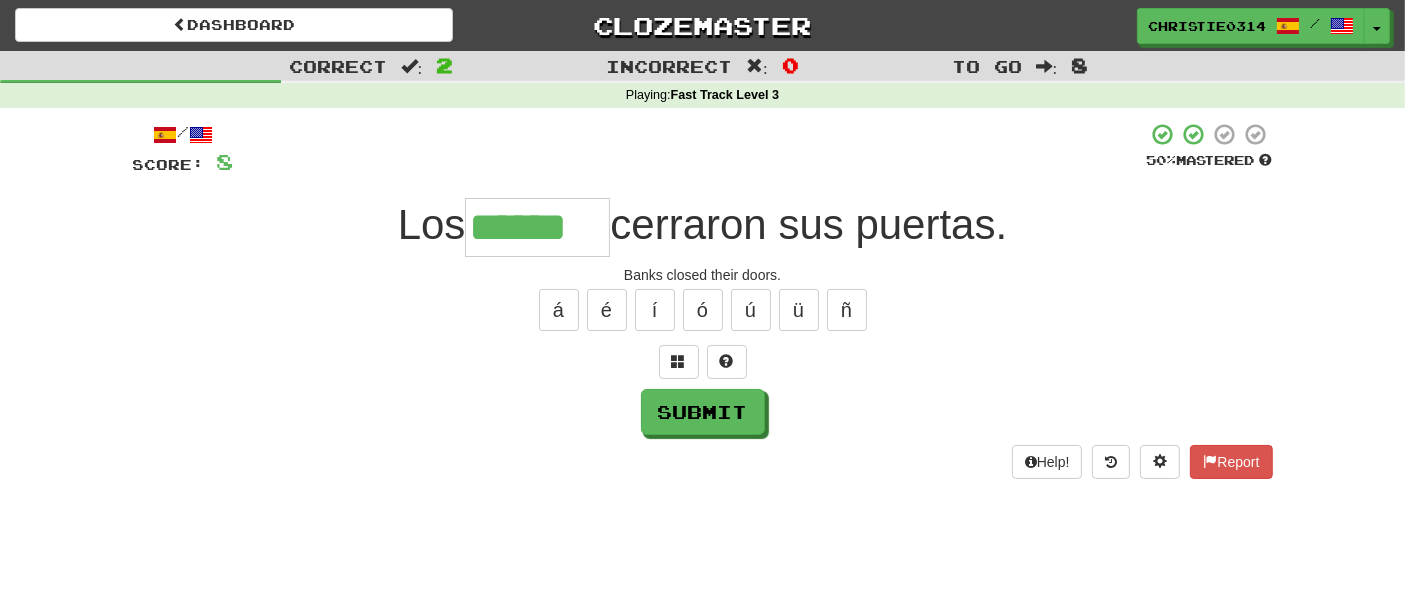 type on "******" 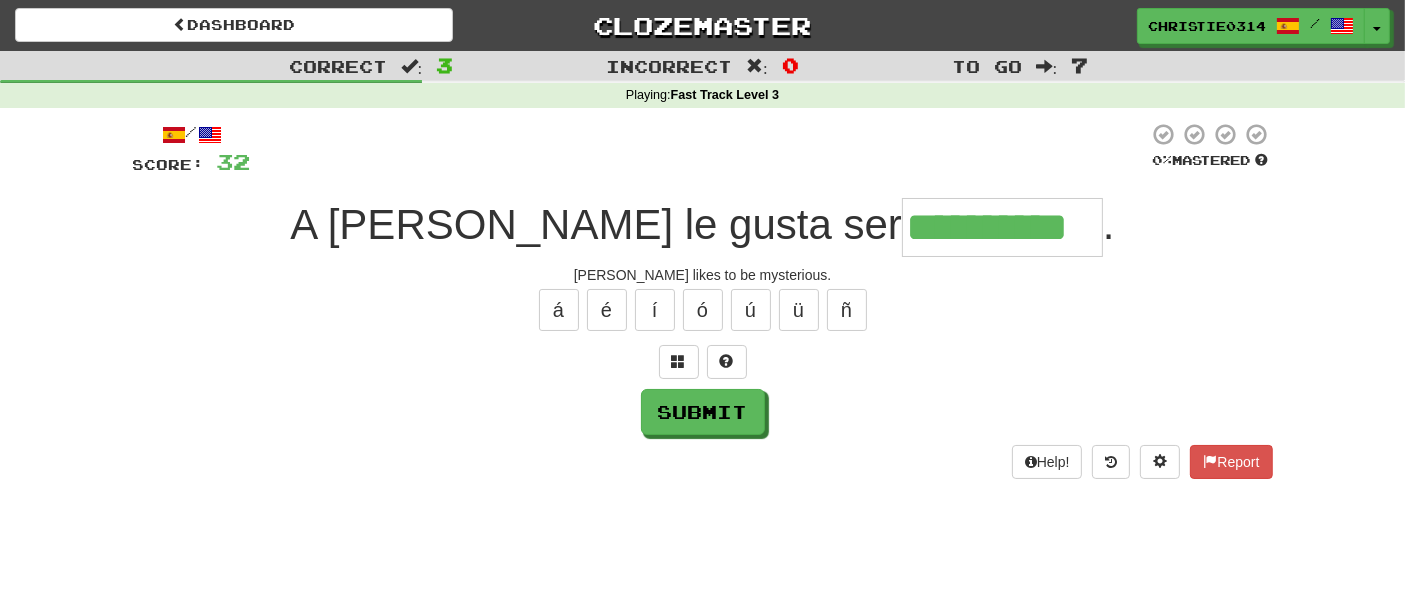 type on "**********" 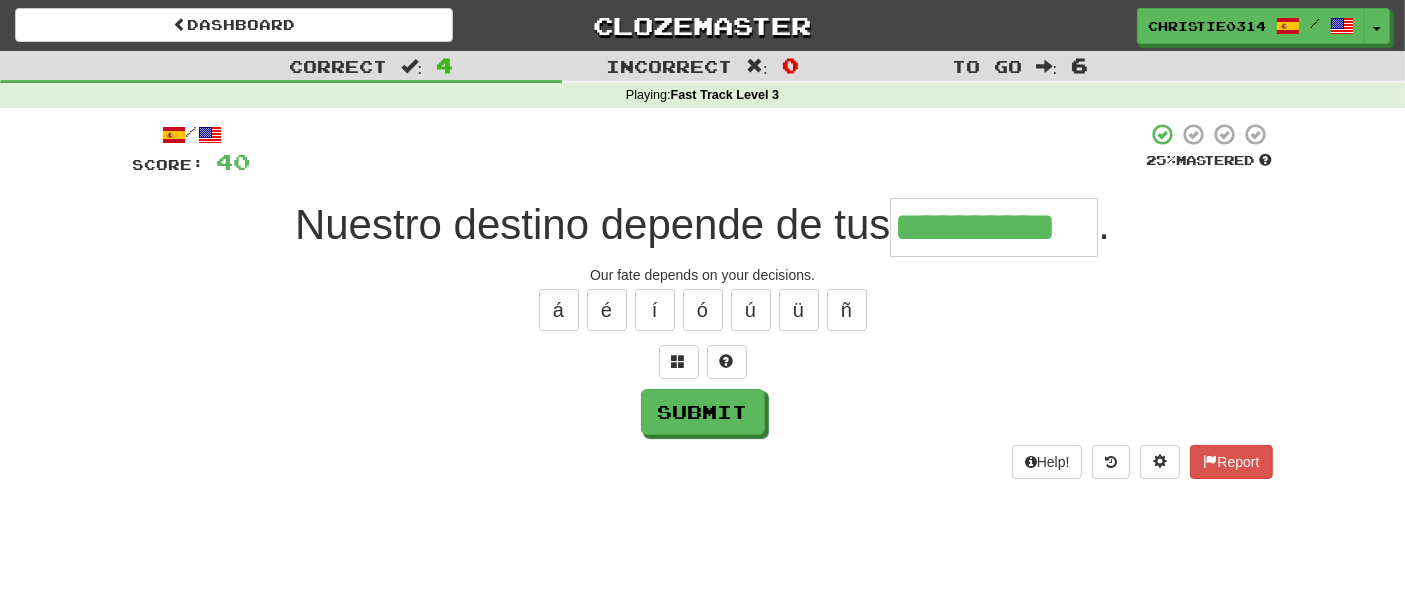 type on "**********" 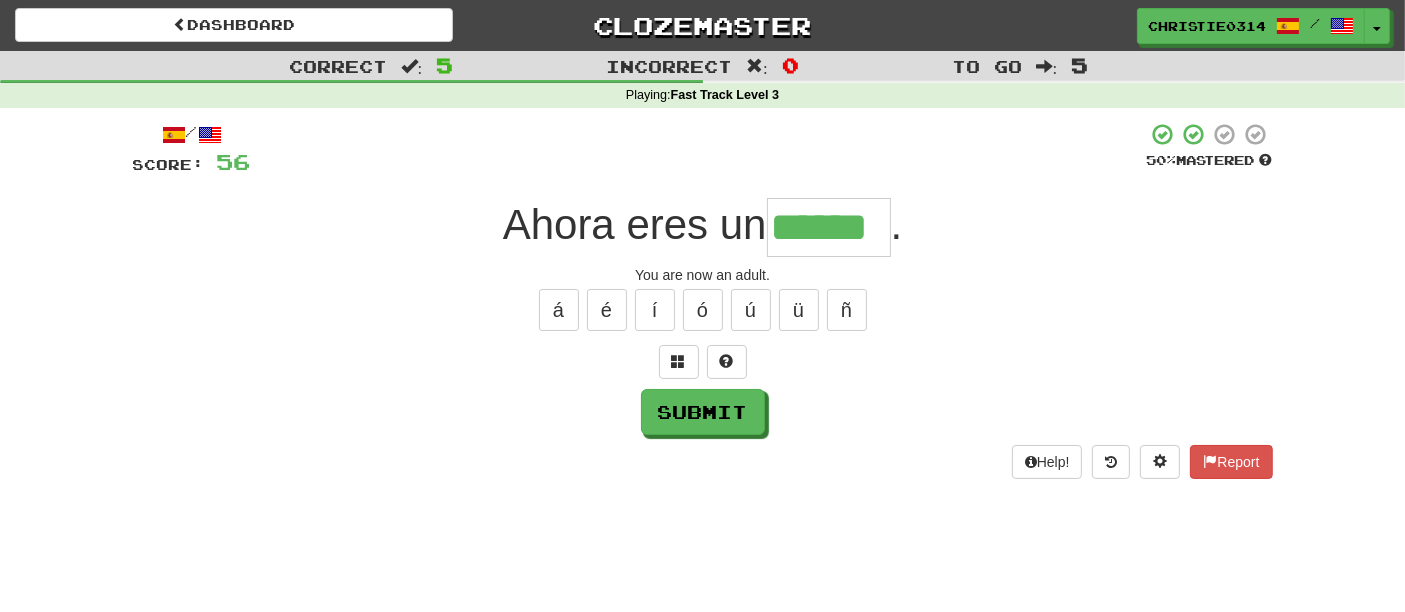 type on "******" 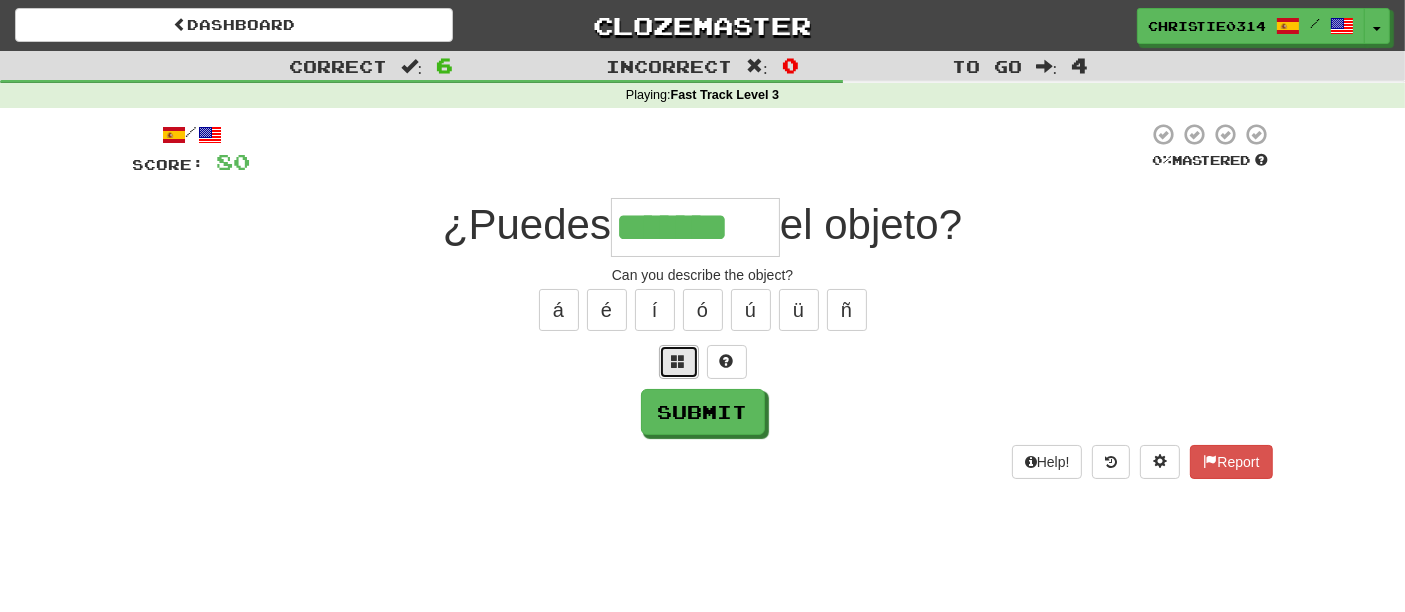click at bounding box center [679, 361] 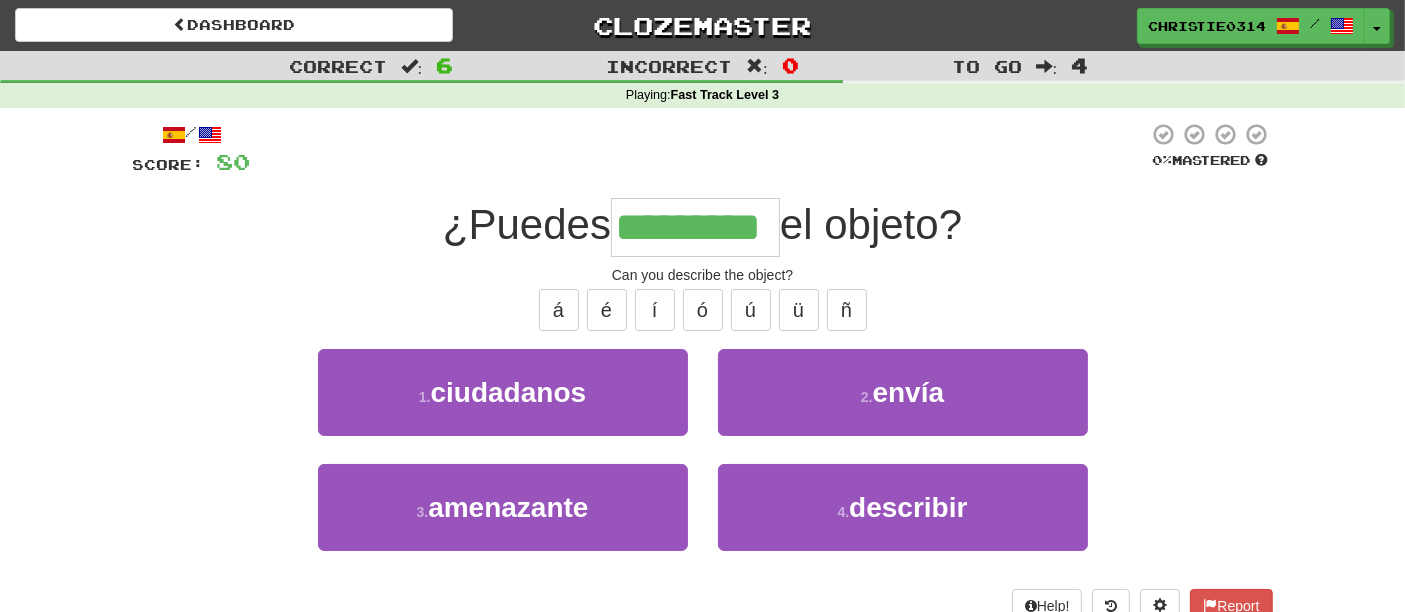 type on "*********" 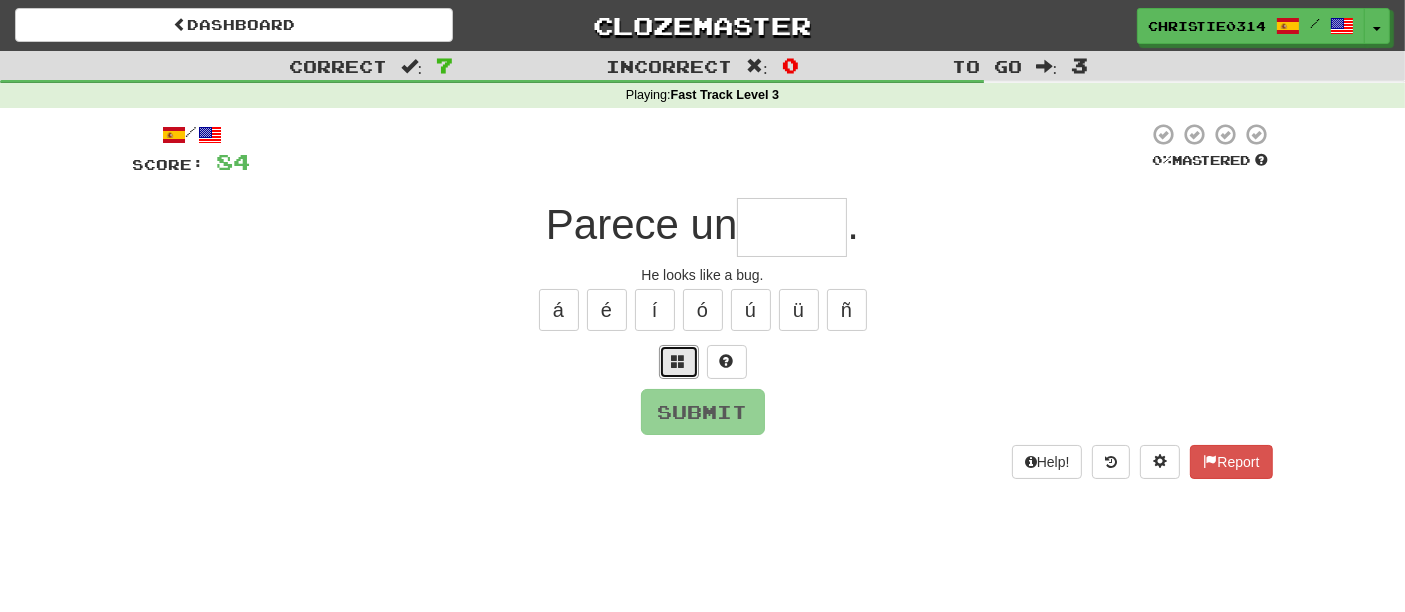 click at bounding box center (679, 361) 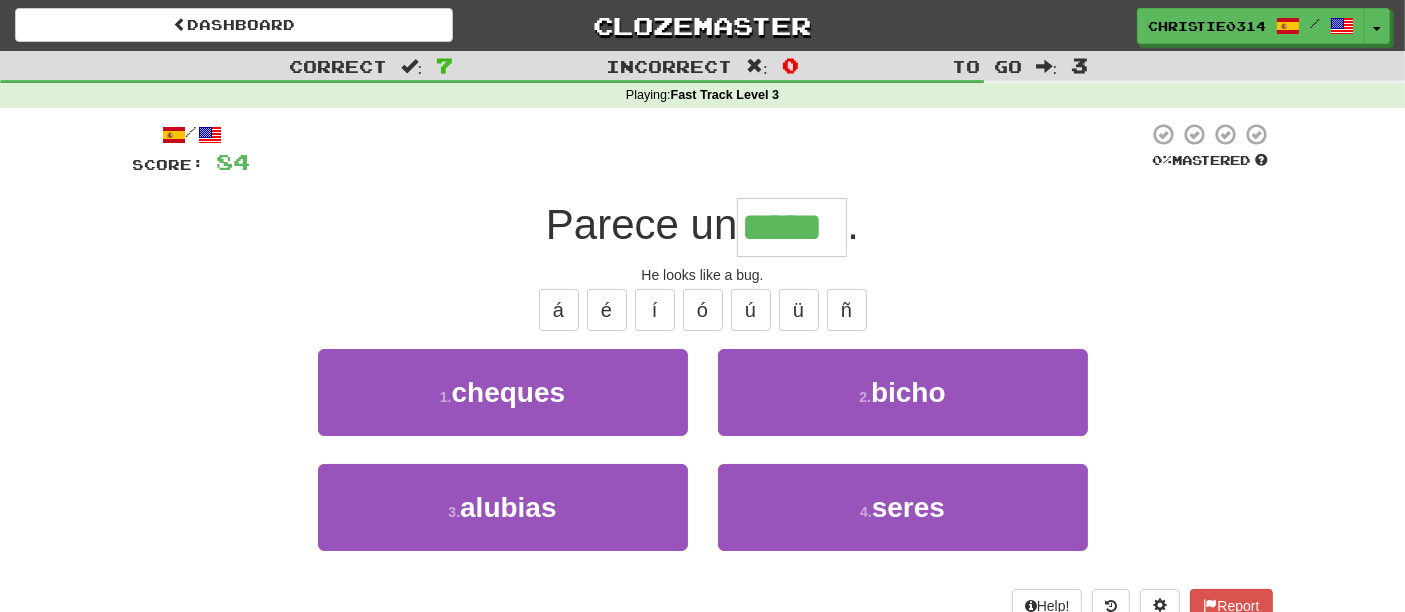 type on "*****" 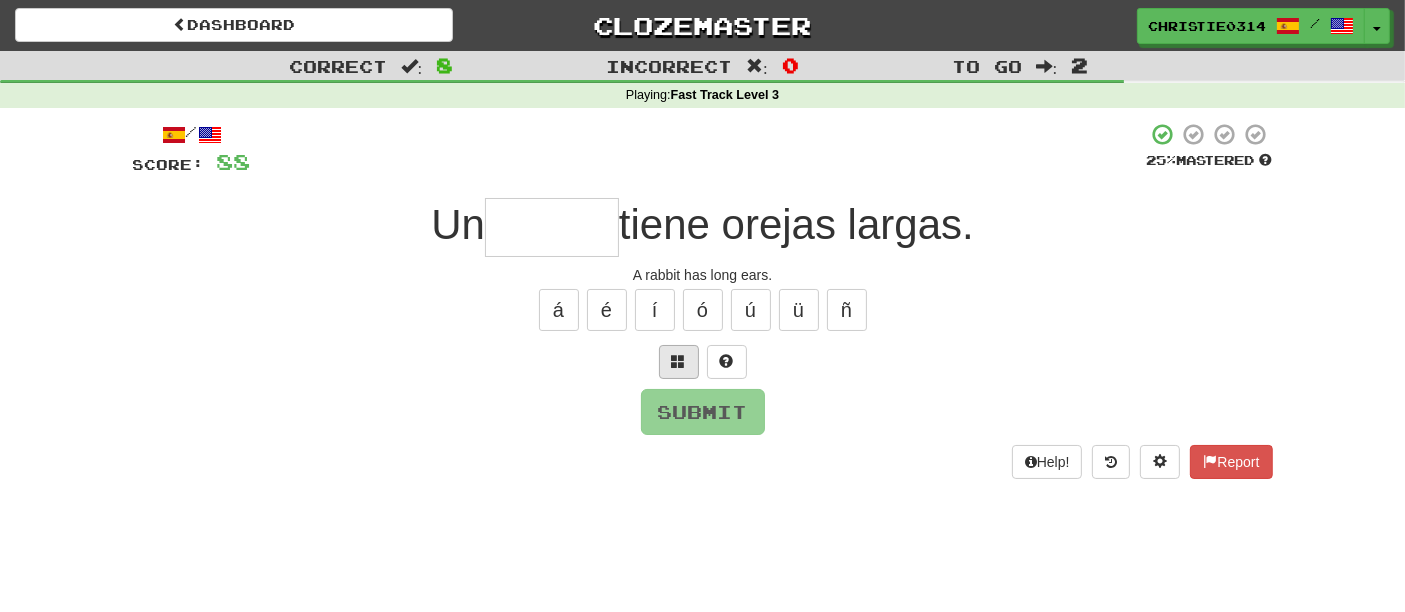 type on "*" 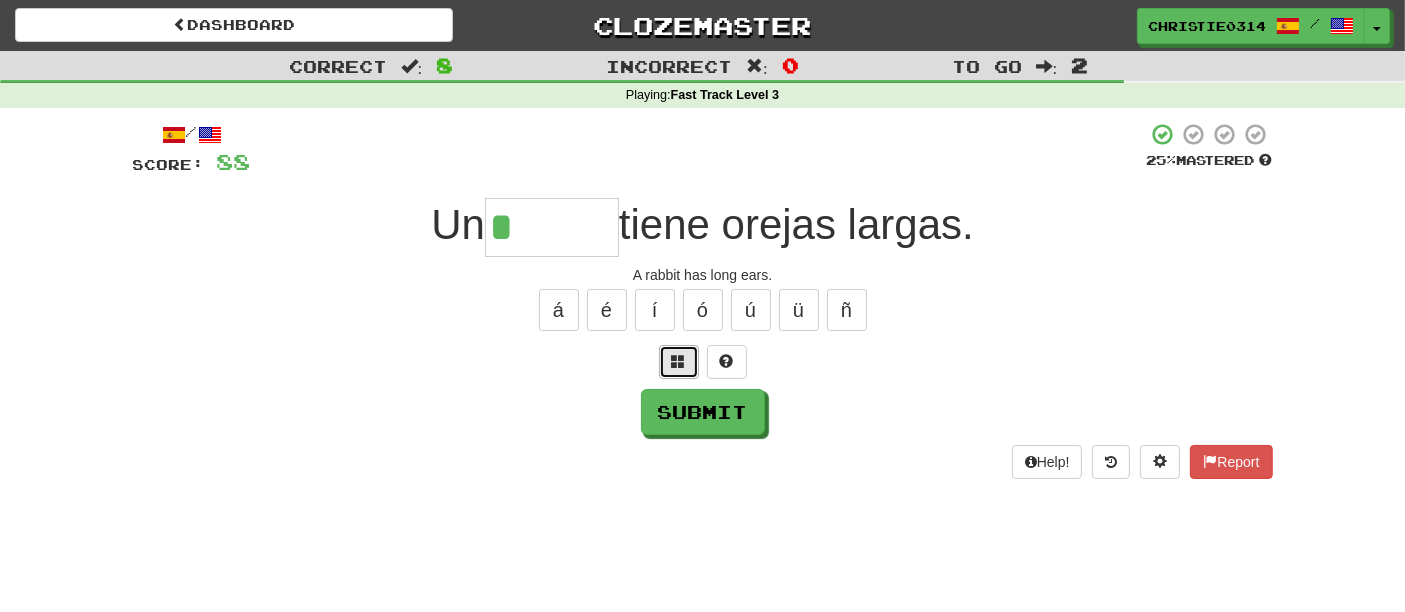 click at bounding box center [679, 361] 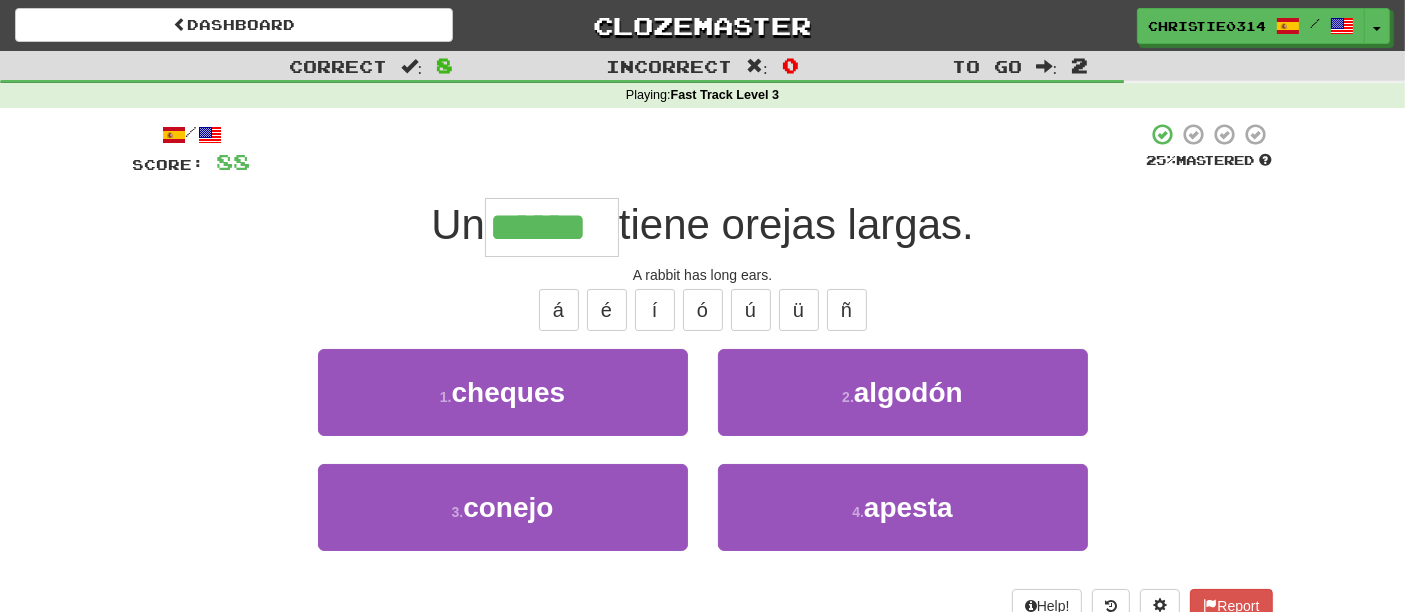 type on "******" 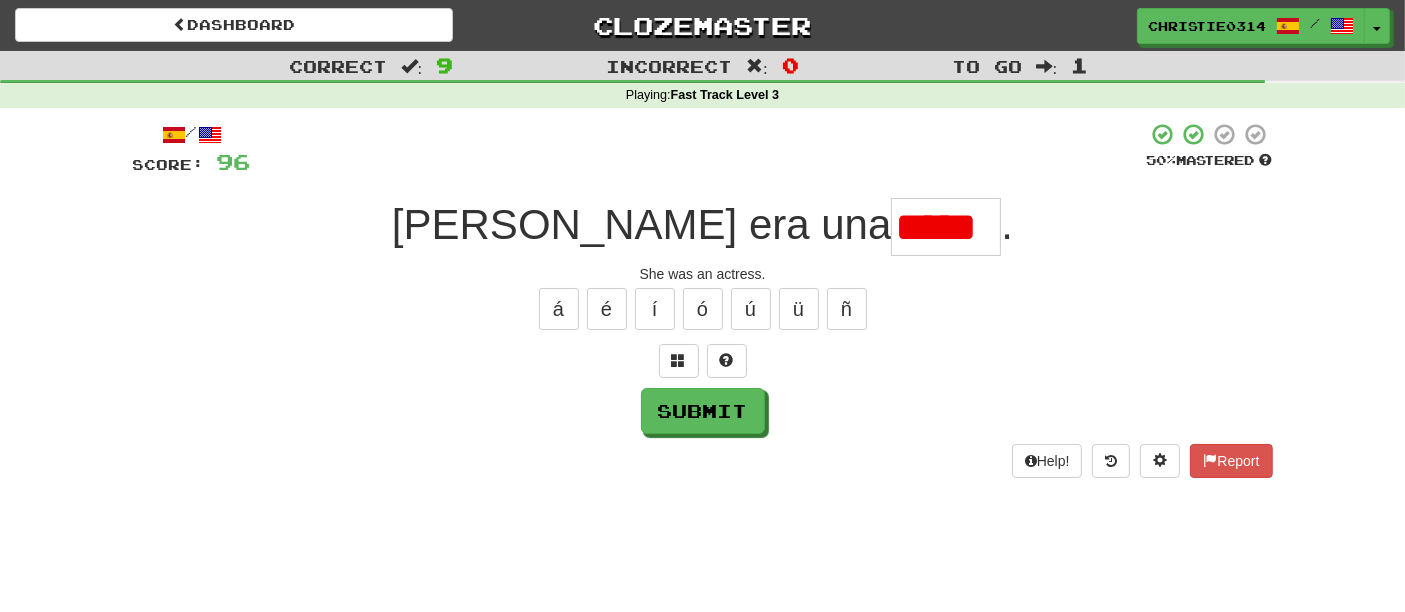 scroll, scrollTop: 0, scrollLeft: 0, axis: both 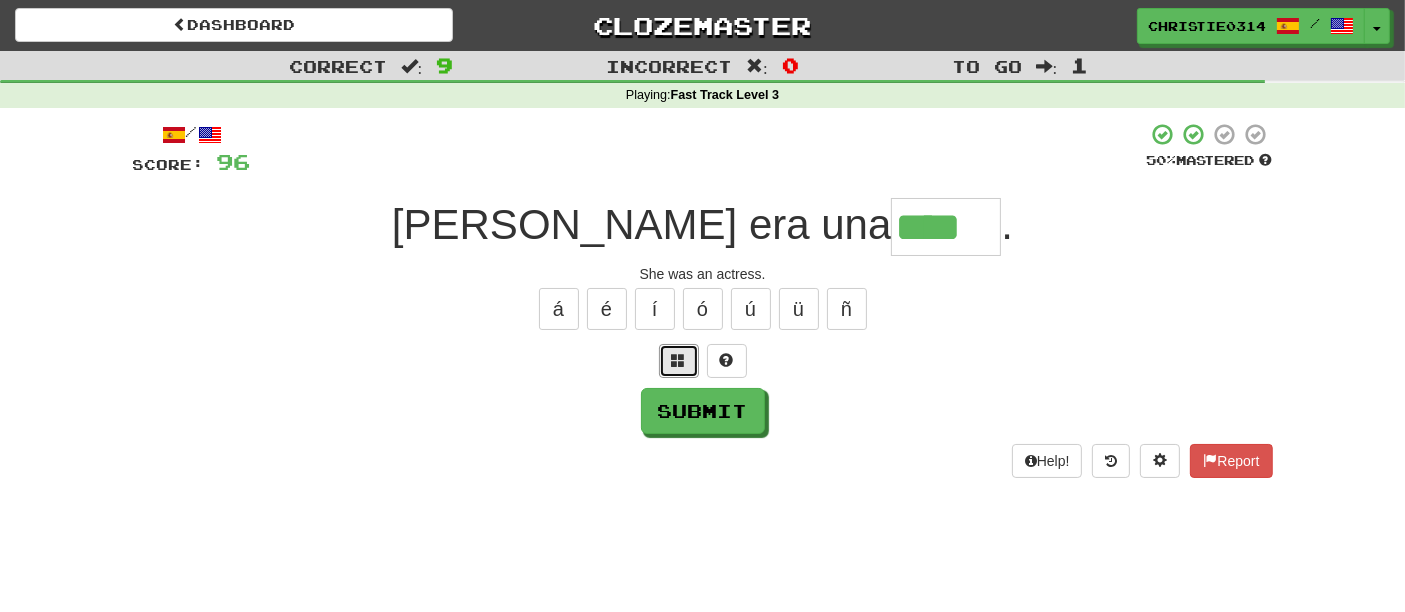 click at bounding box center (679, 361) 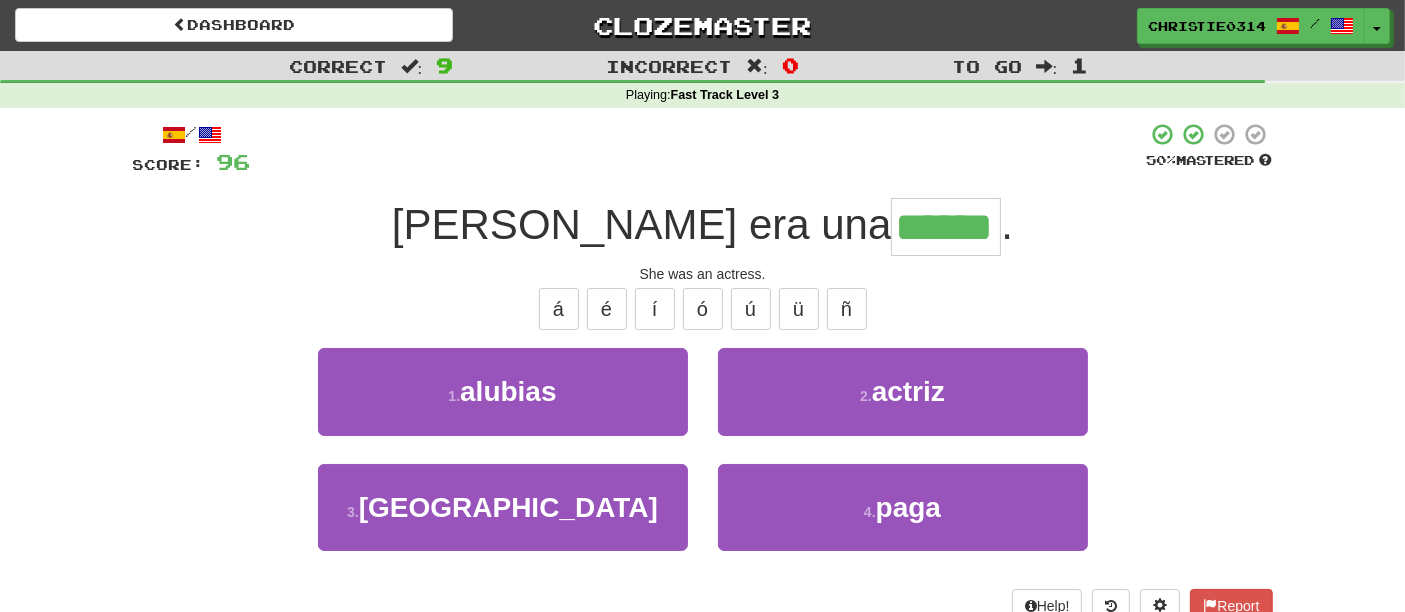 type on "******" 